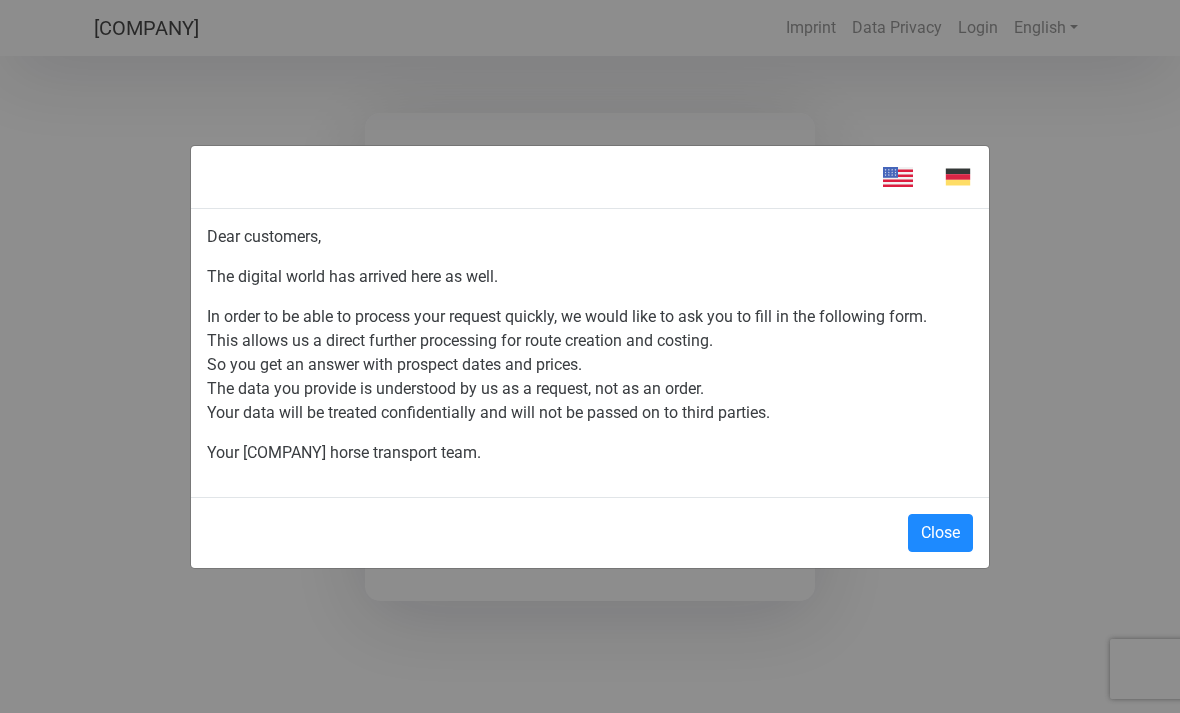 scroll, scrollTop: 0, scrollLeft: 0, axis: both 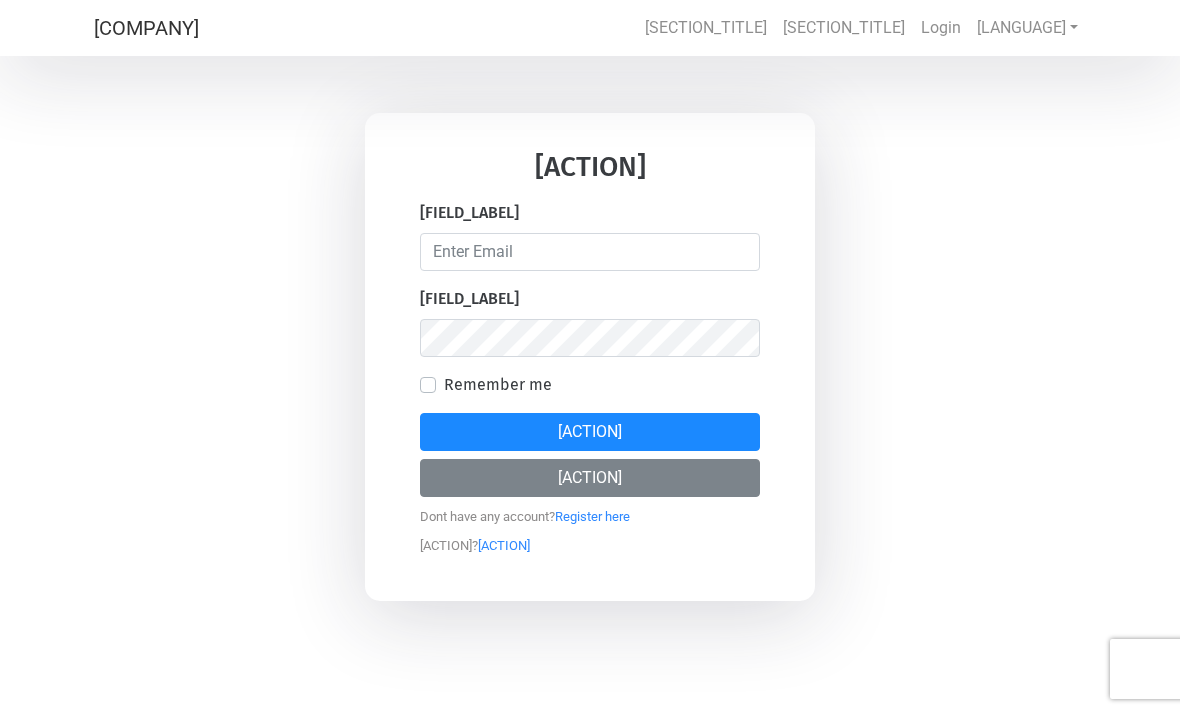 click on "[ACTION]" at bounding box center [590, 478] 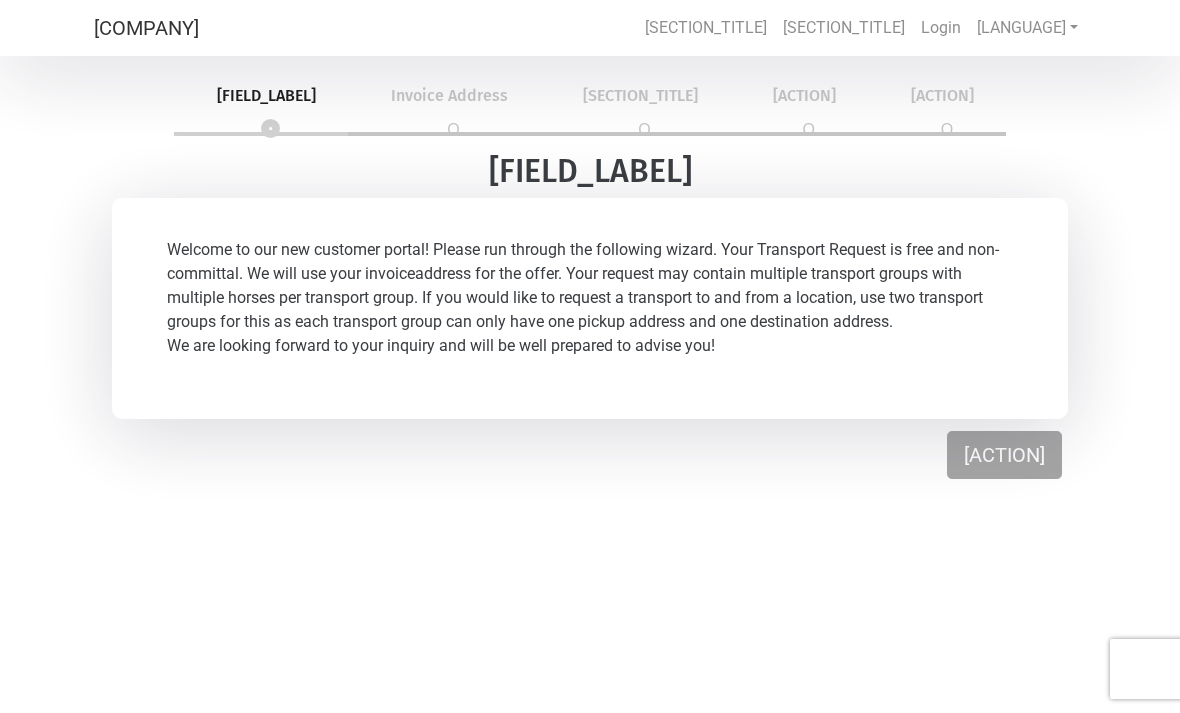 click on "[ACTION]" at bounding box center [1004, 455] 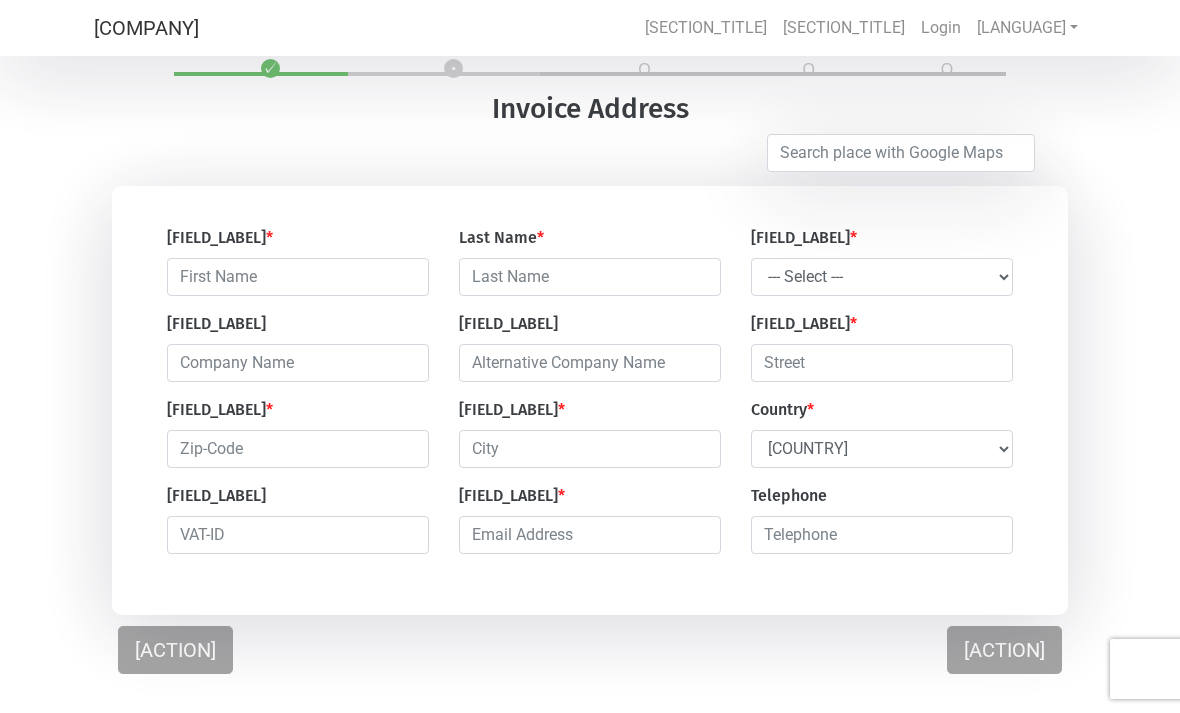scroll, scrollTop: 40, scrollLeft: 0, axis: vertical 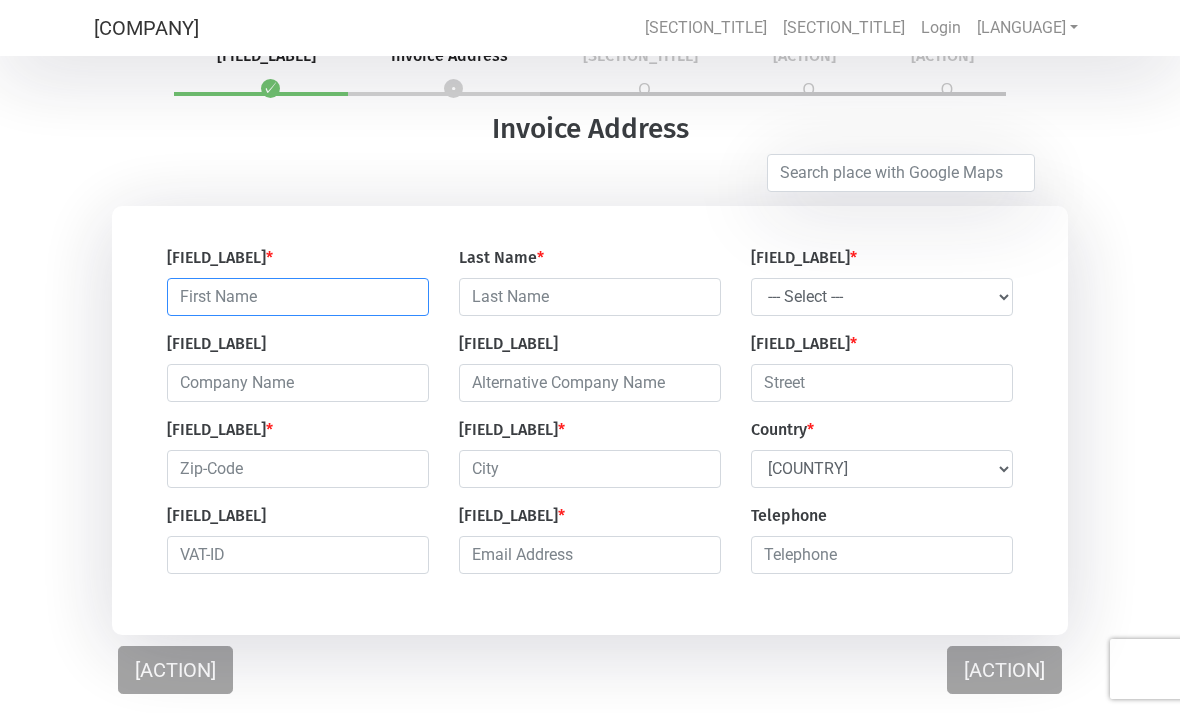 click at bounding box center (298, 297) 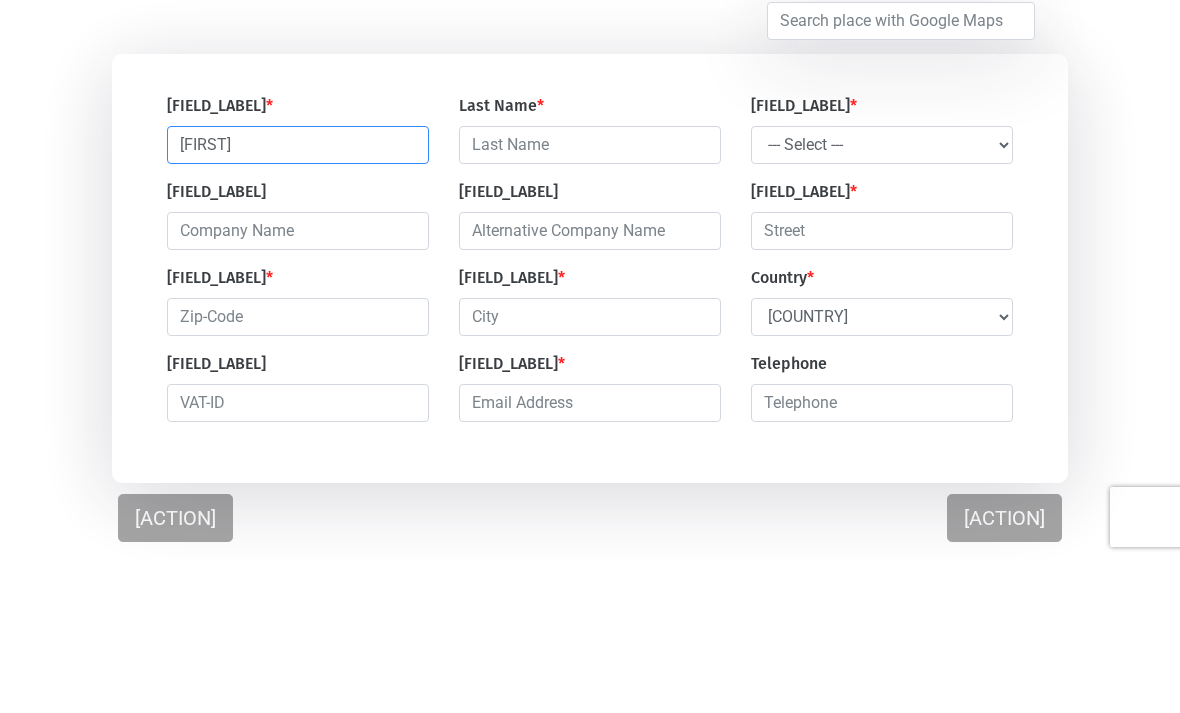 type on "[FIRST]" 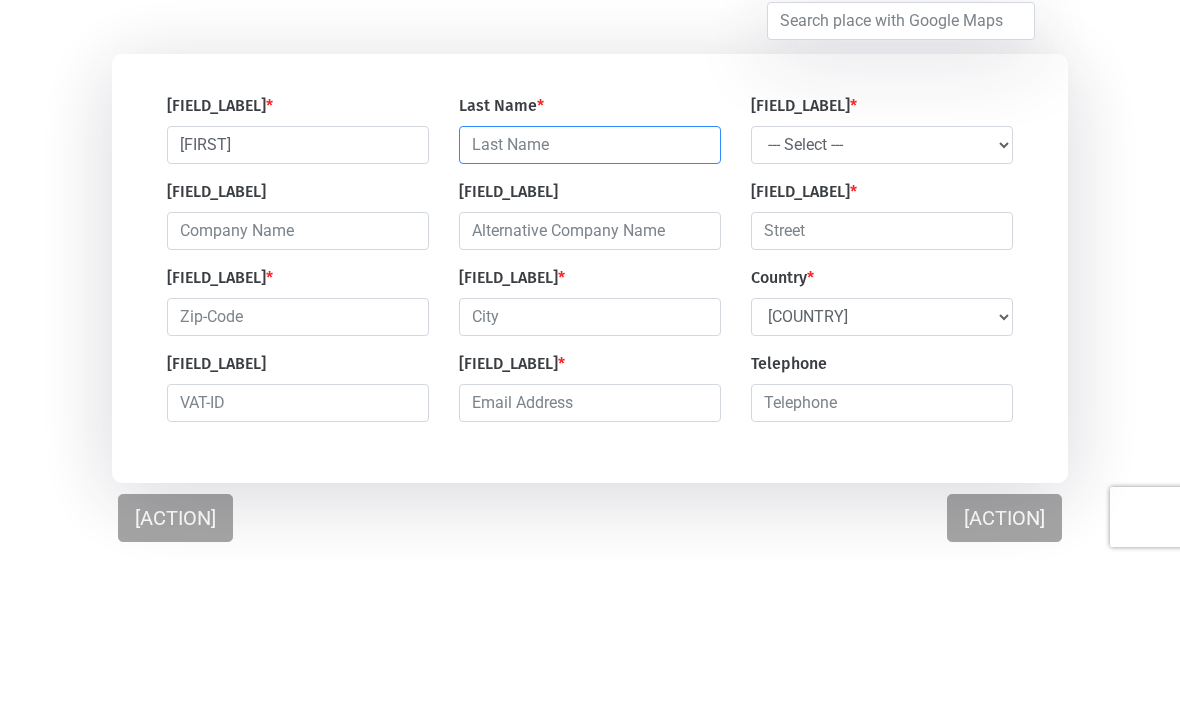 click at bounding box center (590, 297) 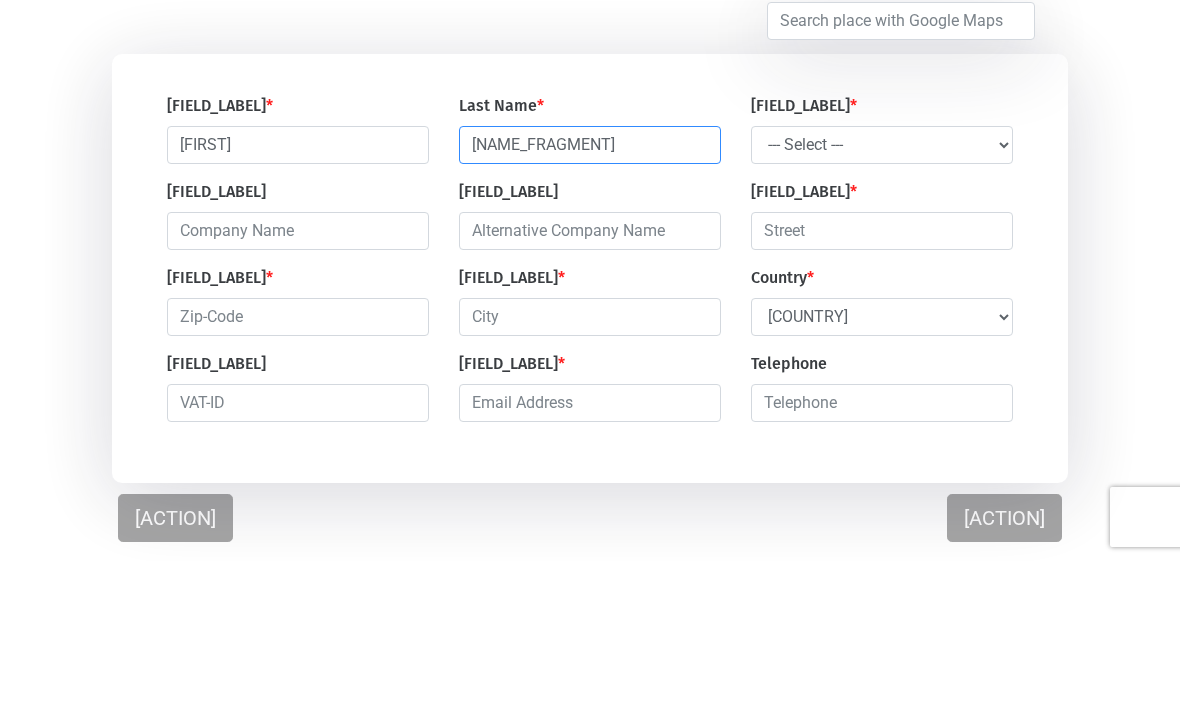 type on "[NAME_FRAGMENT]" 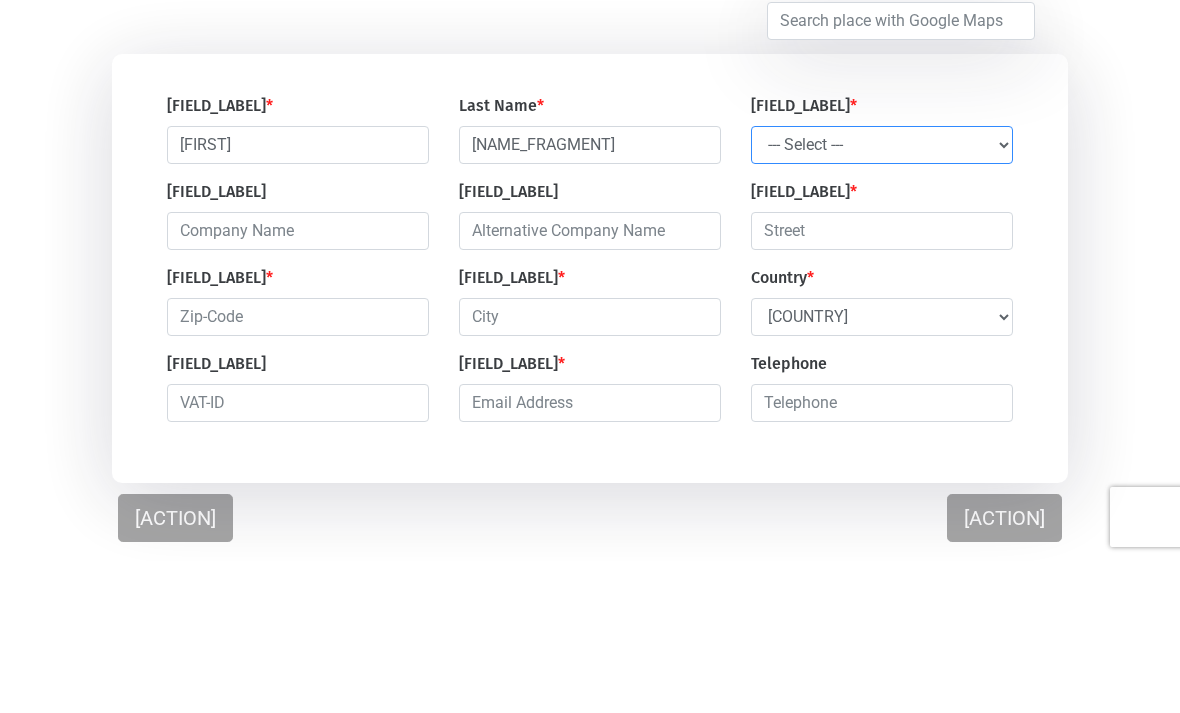 click on "--- Select --- [MR] [MS]" at bounding box center (882, 297) 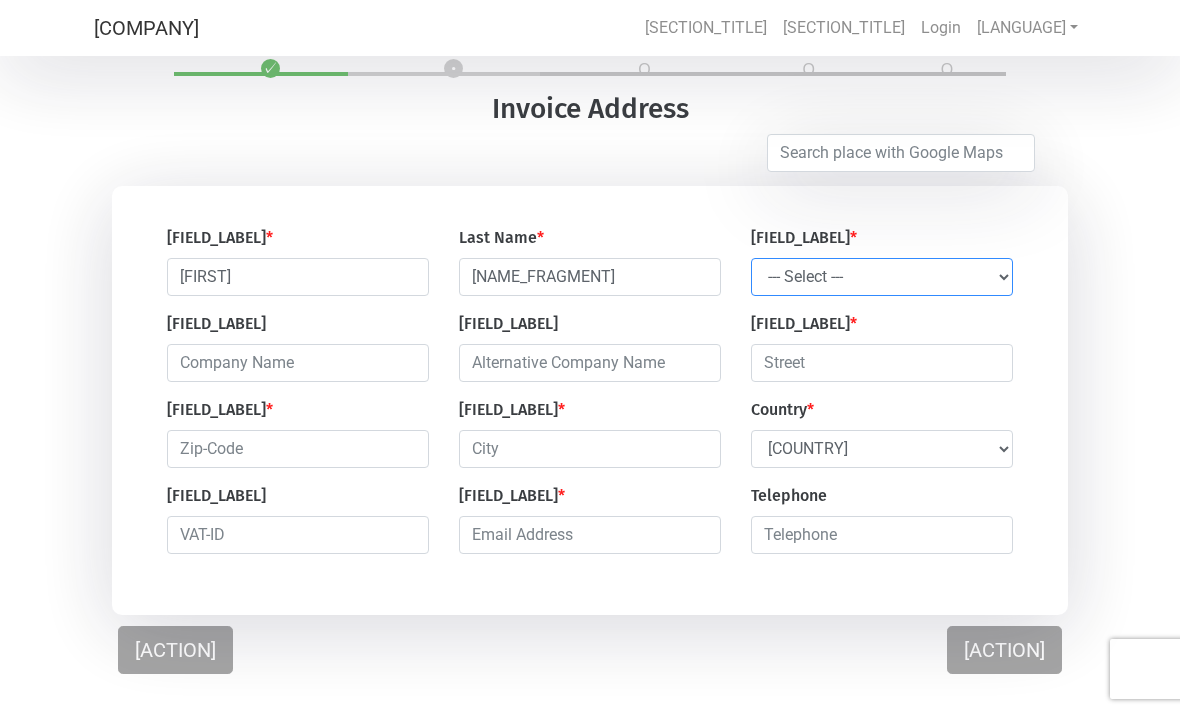 select on "[GENDER_INITIALS]" 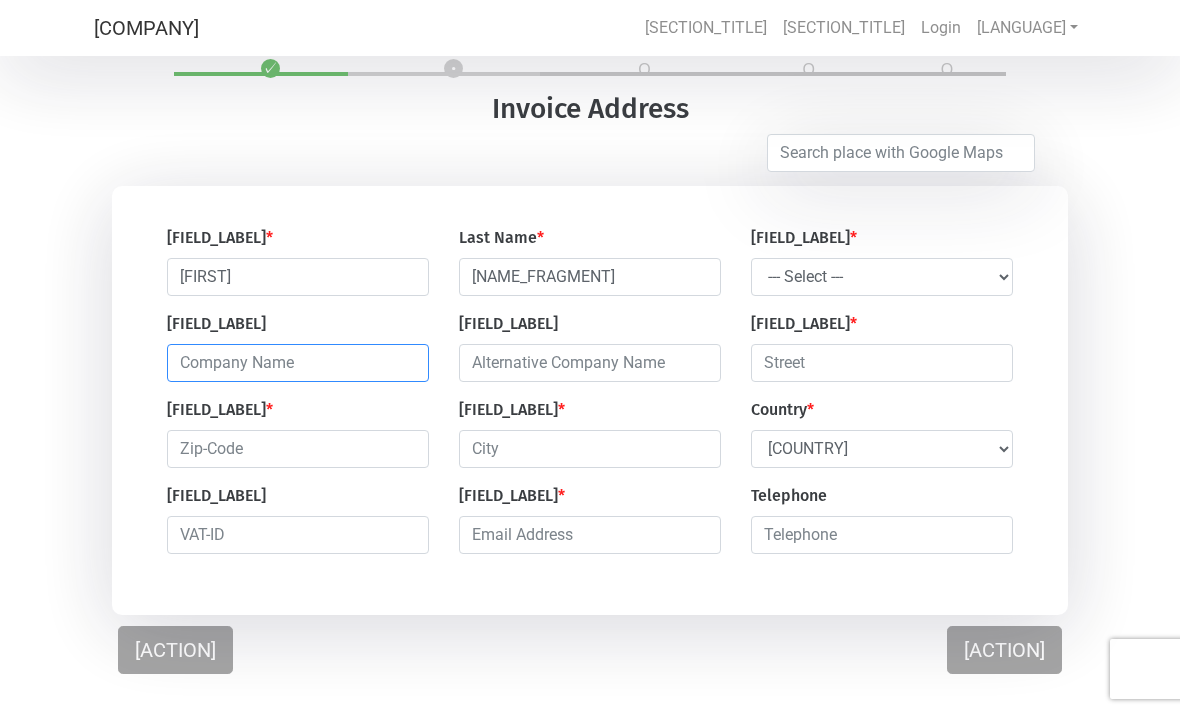 click at bounding box center (298, 363) 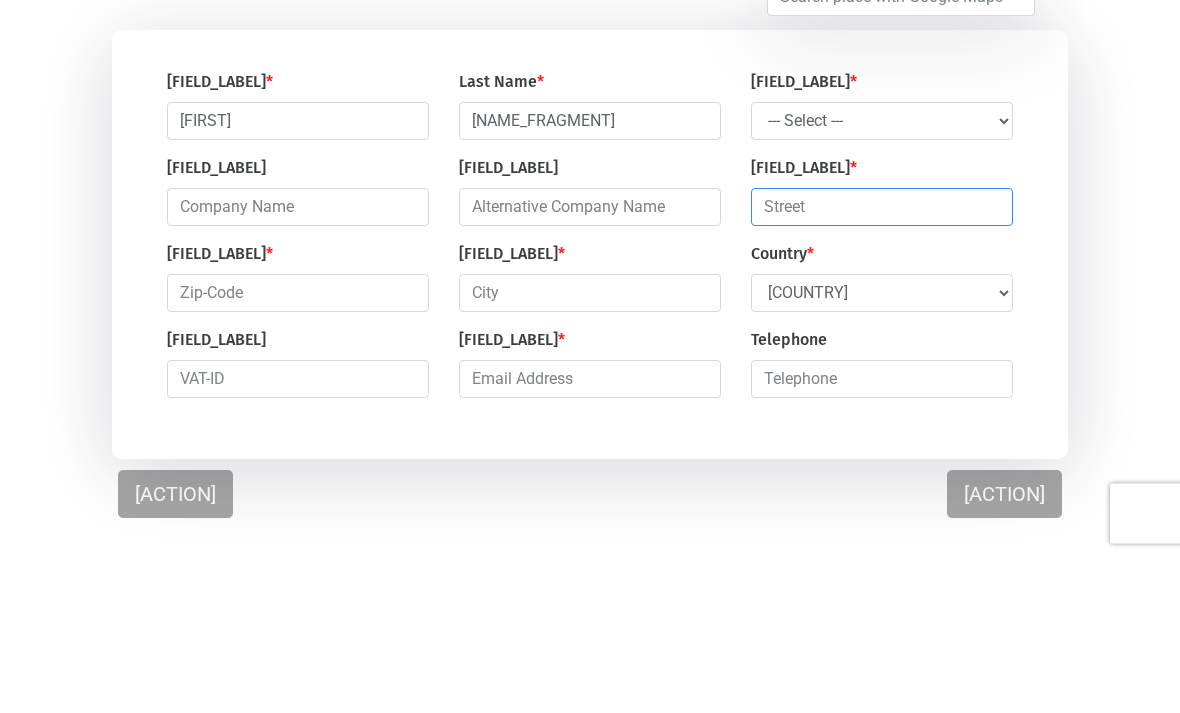 click at bounding box center (882, 363) 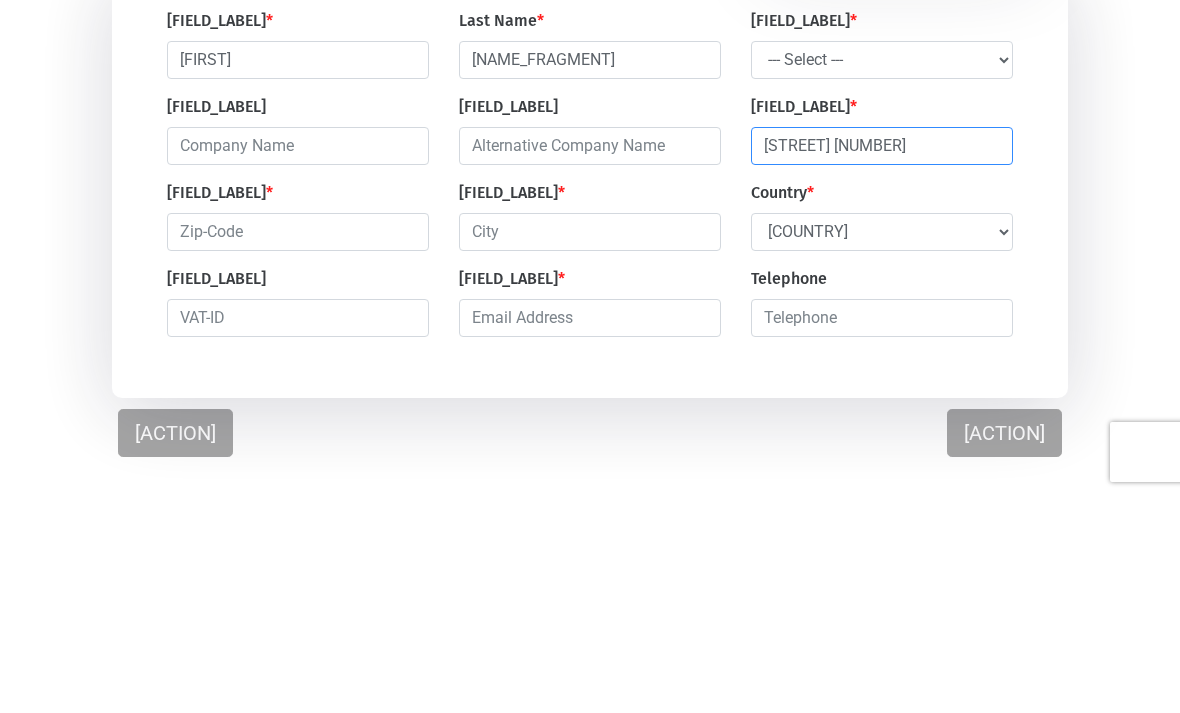 type on "[STREET] [NUMBER]" 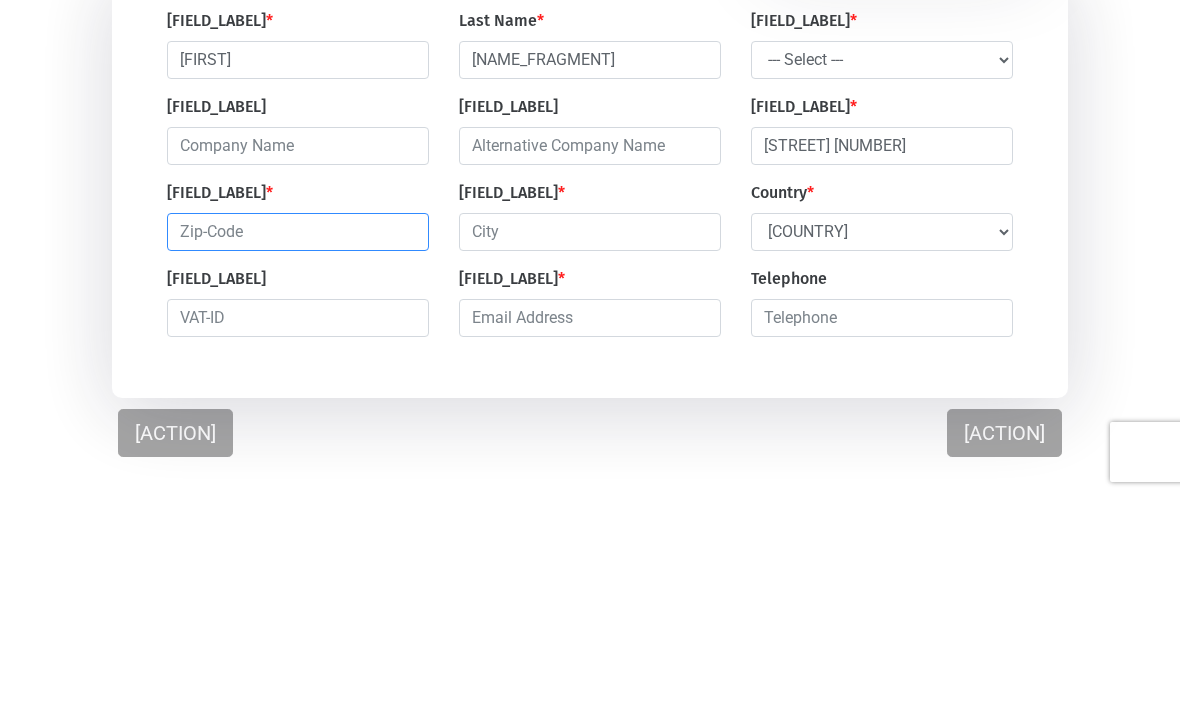 click at bounding box center [298, 449] 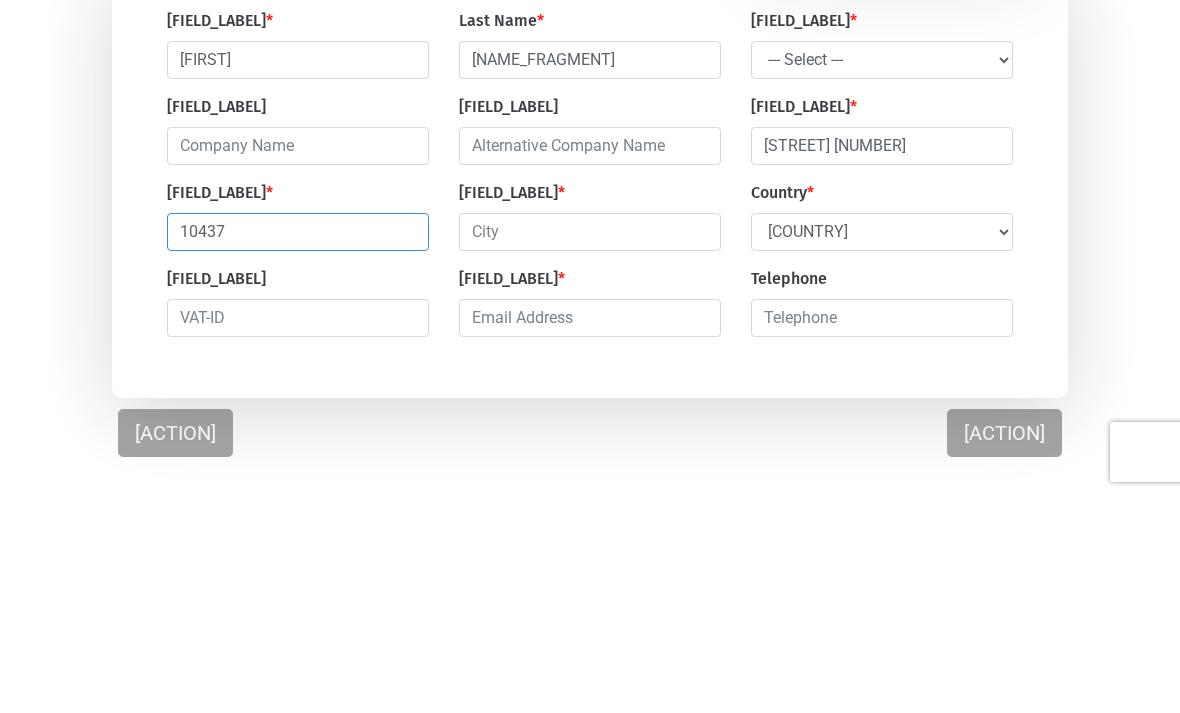 type on "10437" 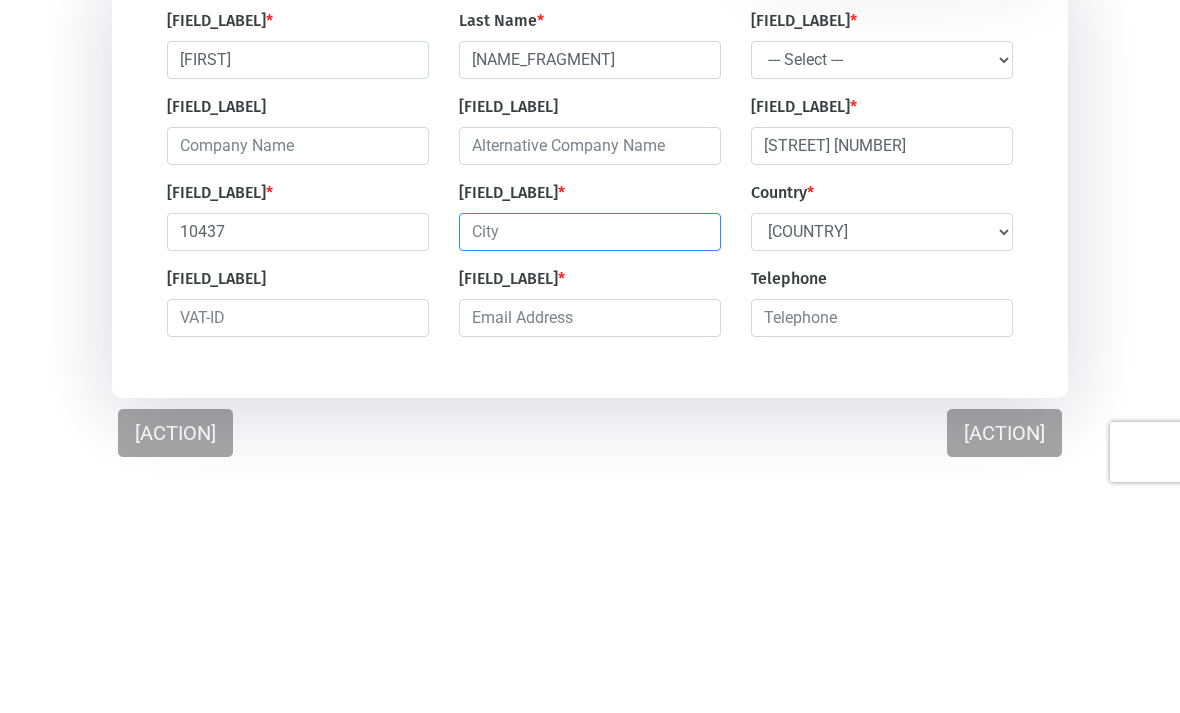 click at bounding box center [590, 449] 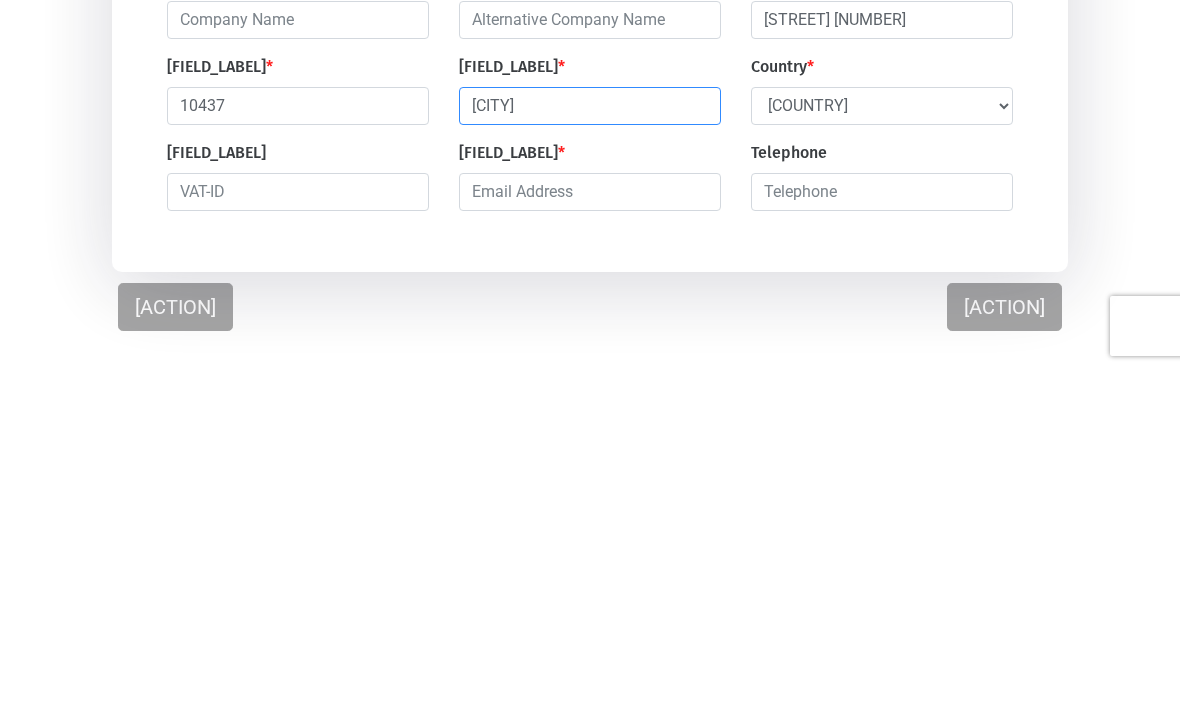 type on "[CITY]" 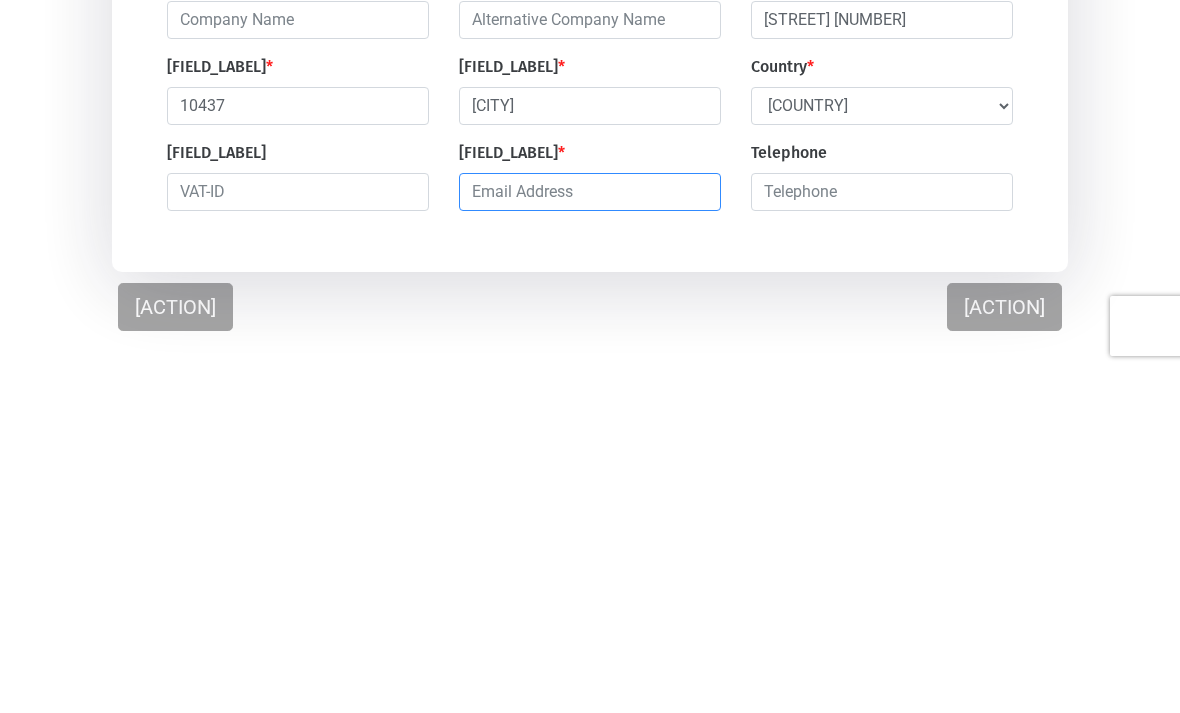 click at bounding box center (590, 535) 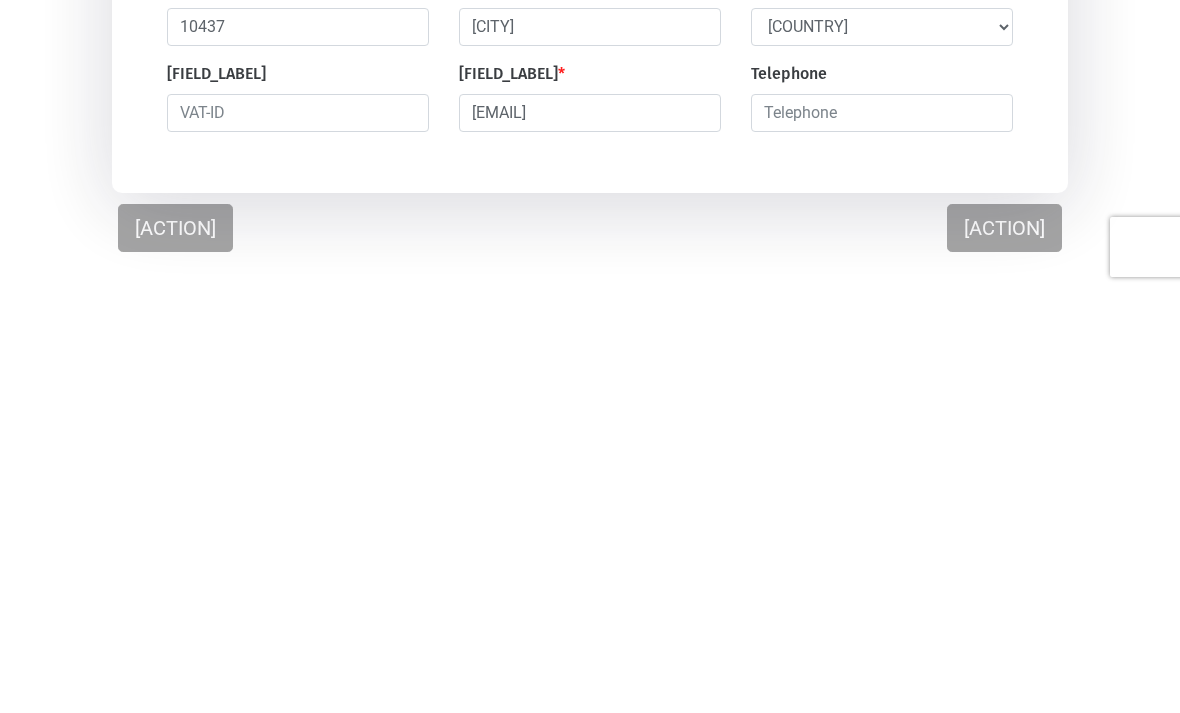 click on "[ACTION]" at bounding box center (1004, 650) 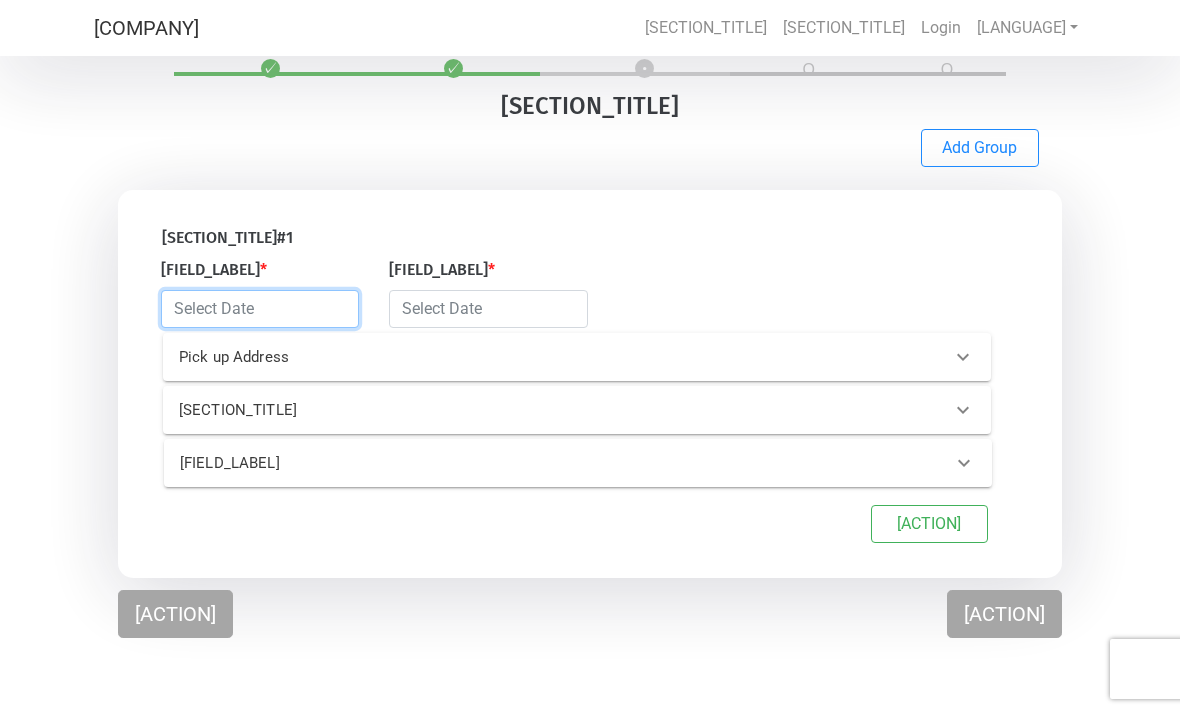 click at bounding box center [260, 309] 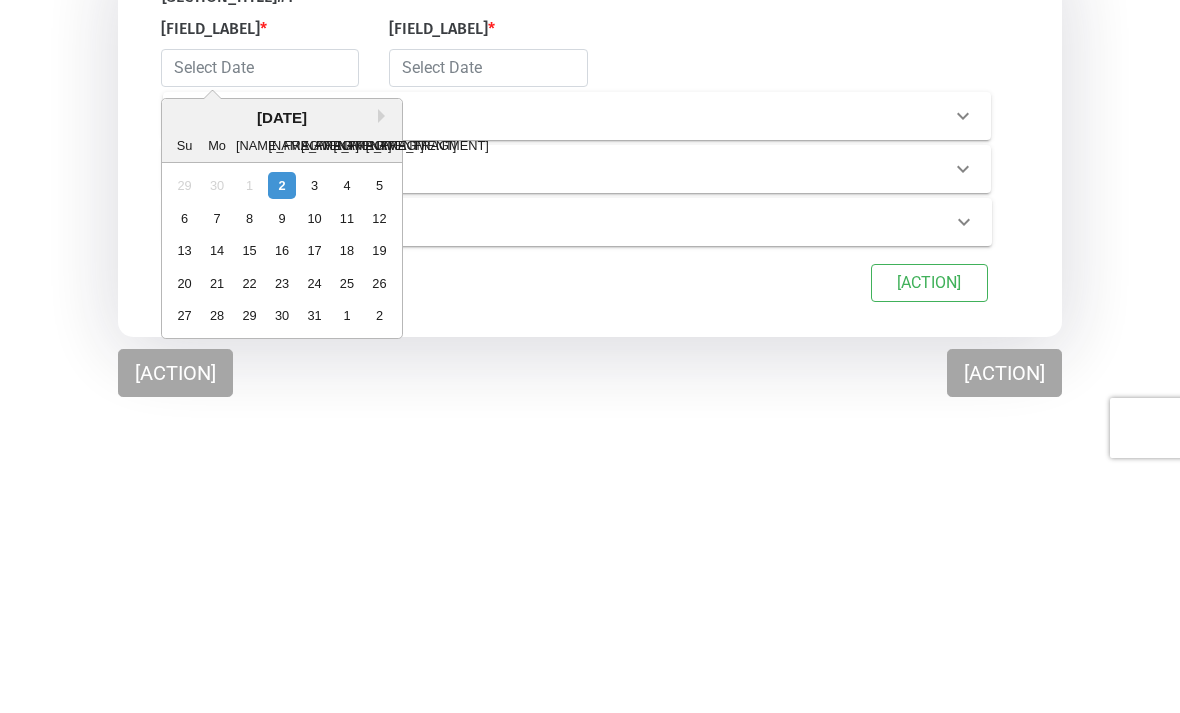 click on "17" at bounding box center [314, 491] 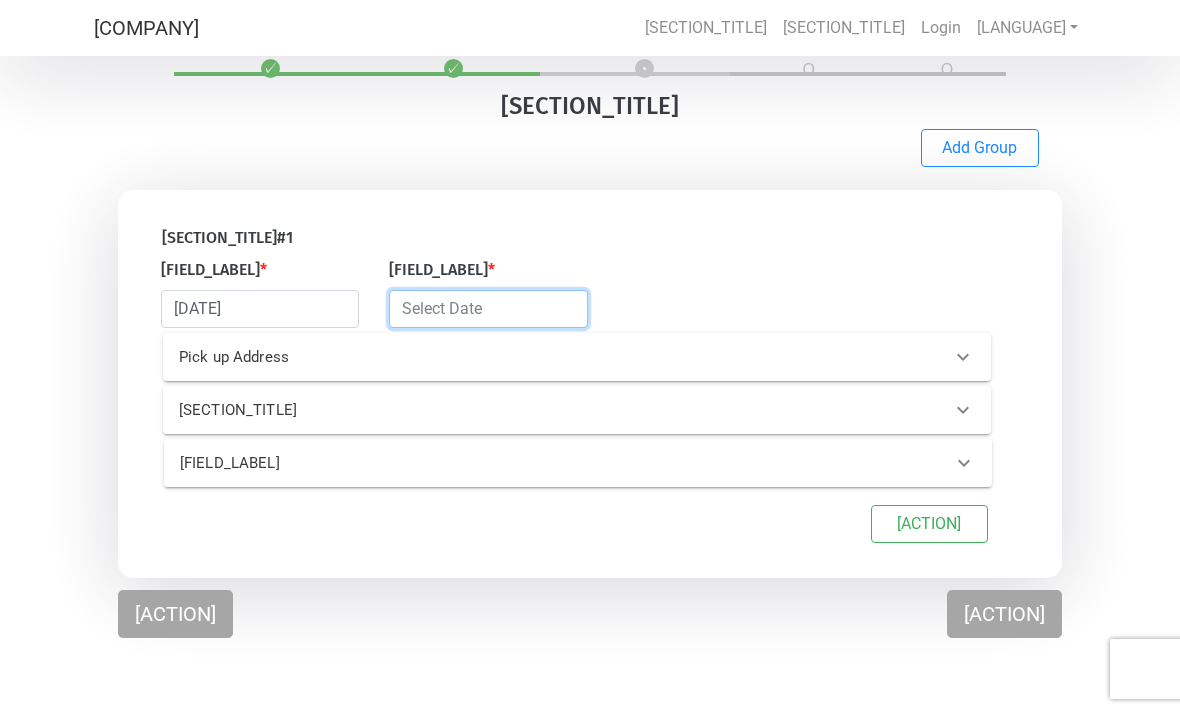 click at bounding box center (488, 309) 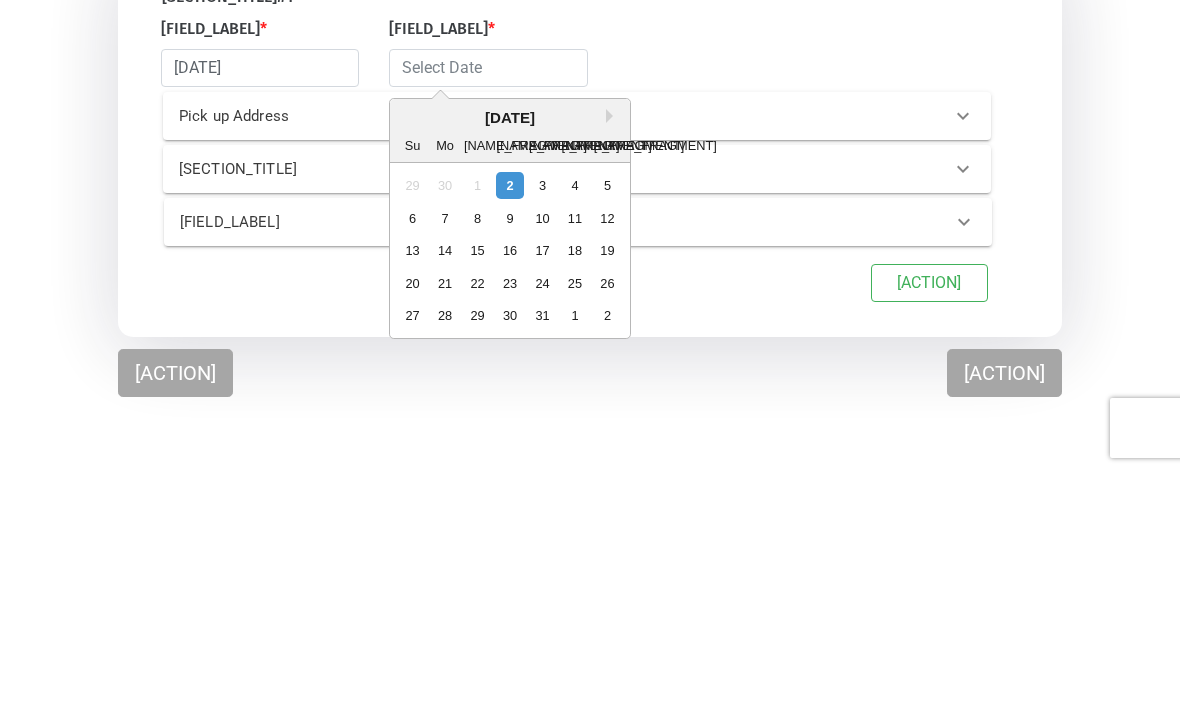 click on "31" at bounding box center [542, 556] 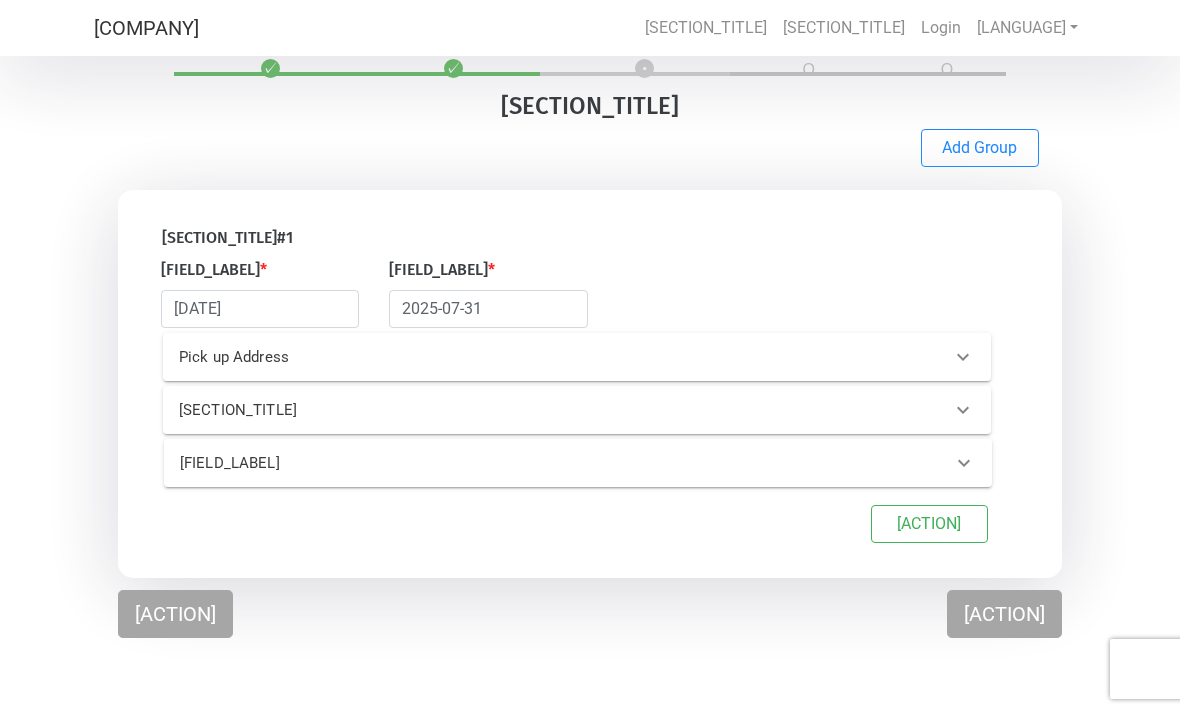 click on "Pick up Address" at bounding box center [354, 357] 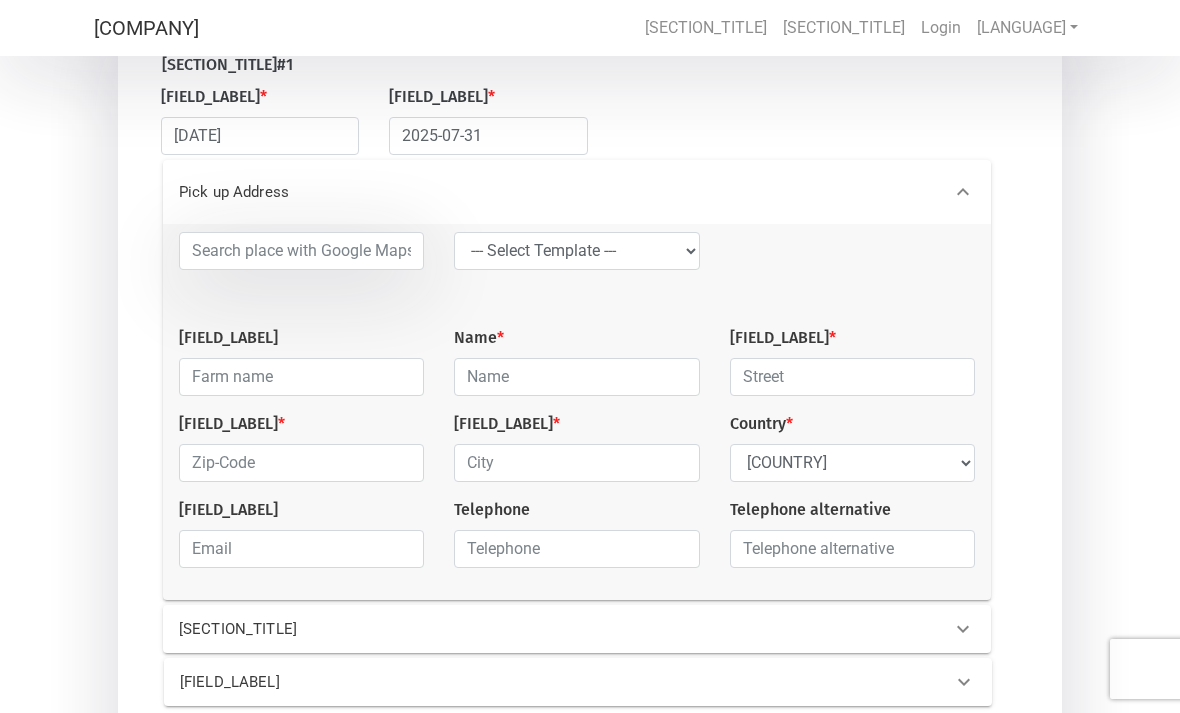 scroll, scrollTop: 229, scrollLeft: 0, axis: vertical 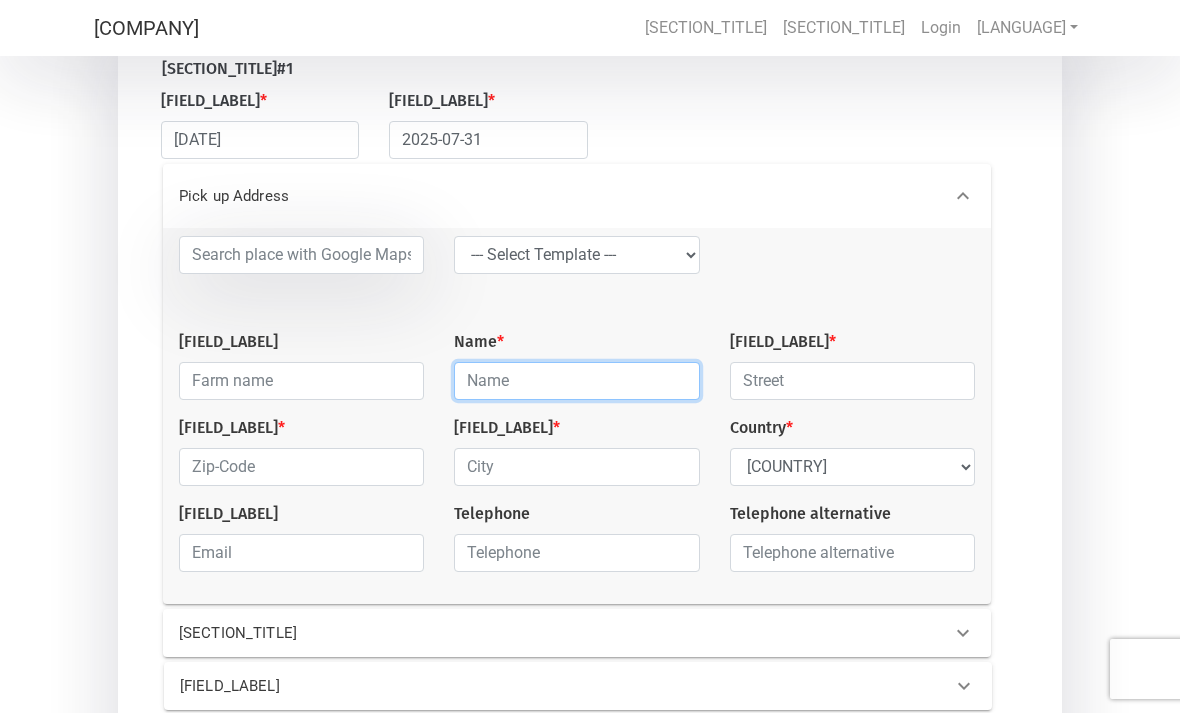 click at bounding box center (576, 381) 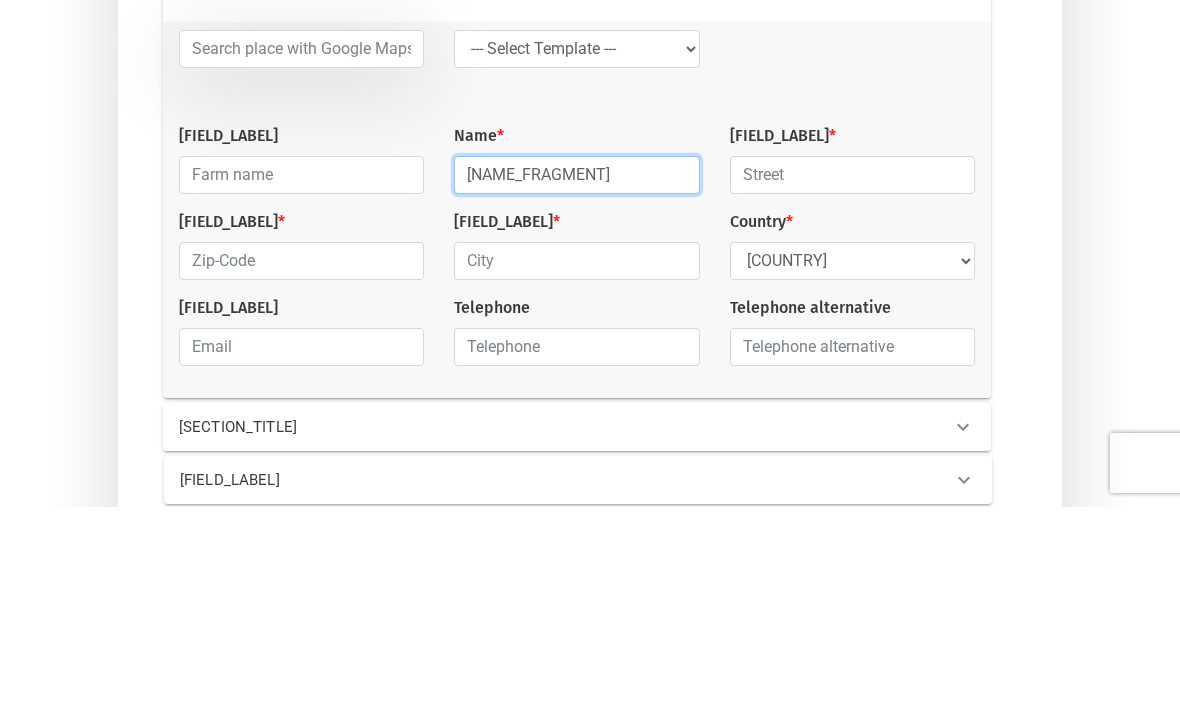 type on "[NAME_FRAGMENT]" 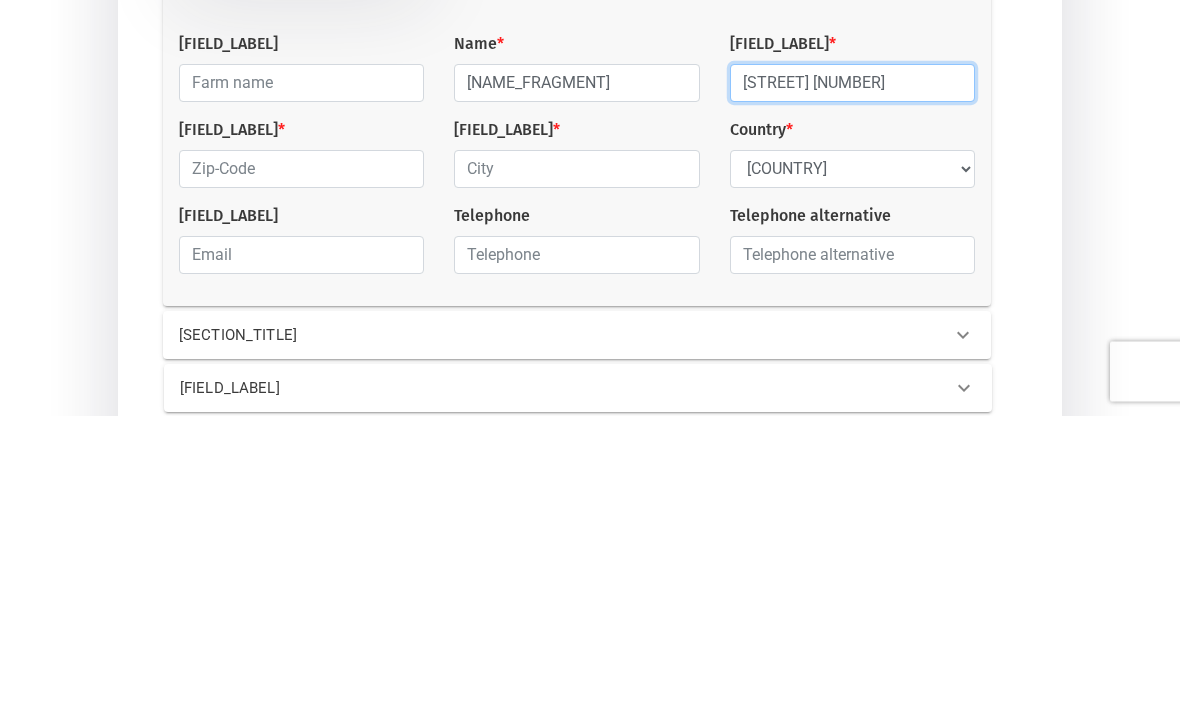 type on "[STREET] [NUMBER]" 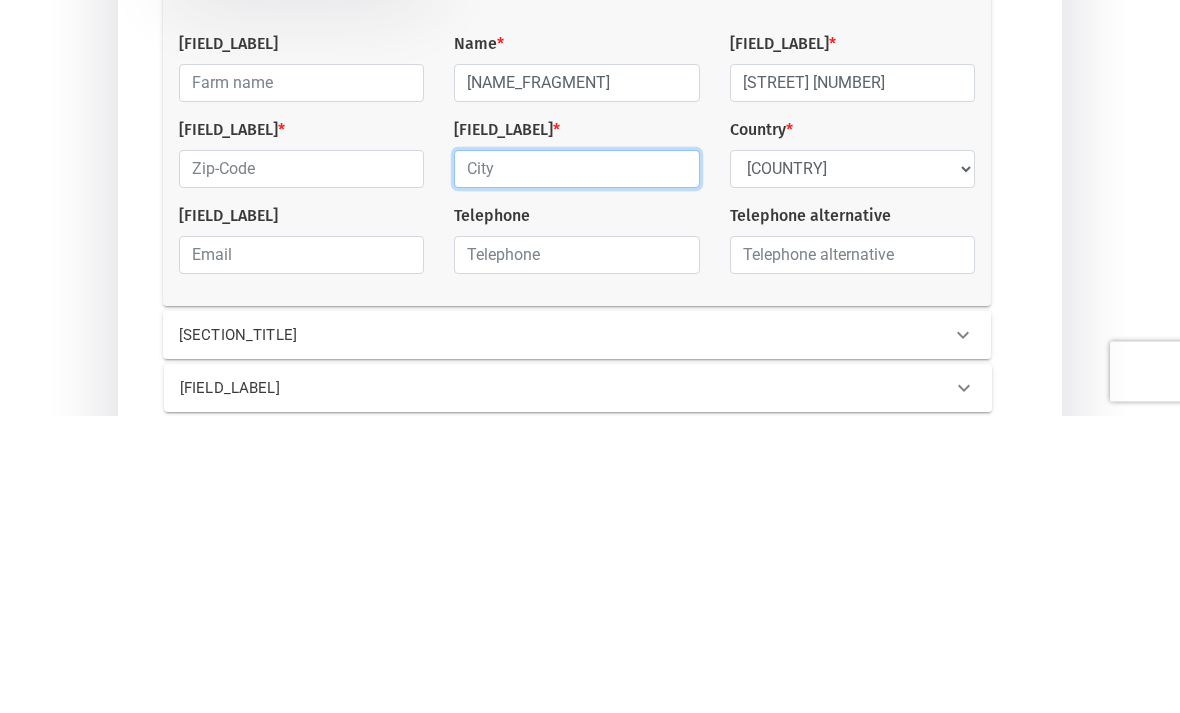 click at bounding box center (576, 467) 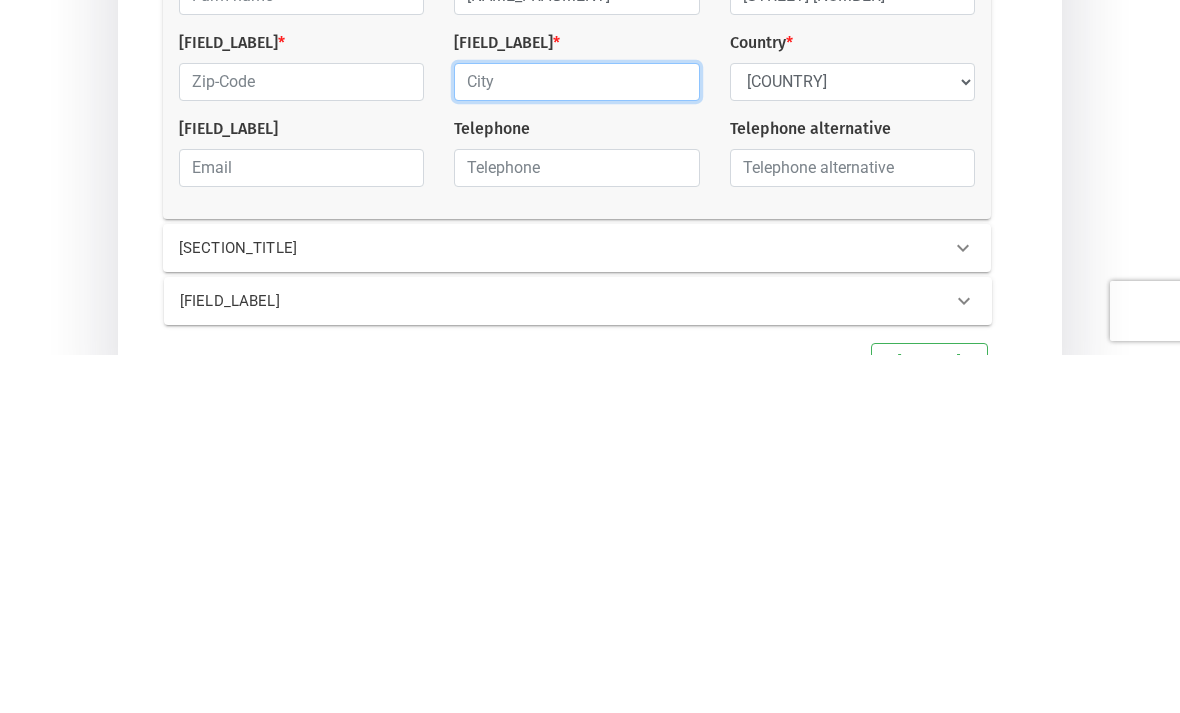 scroll, scrollTop: 258, scrollLeft: 0, axis: vertical 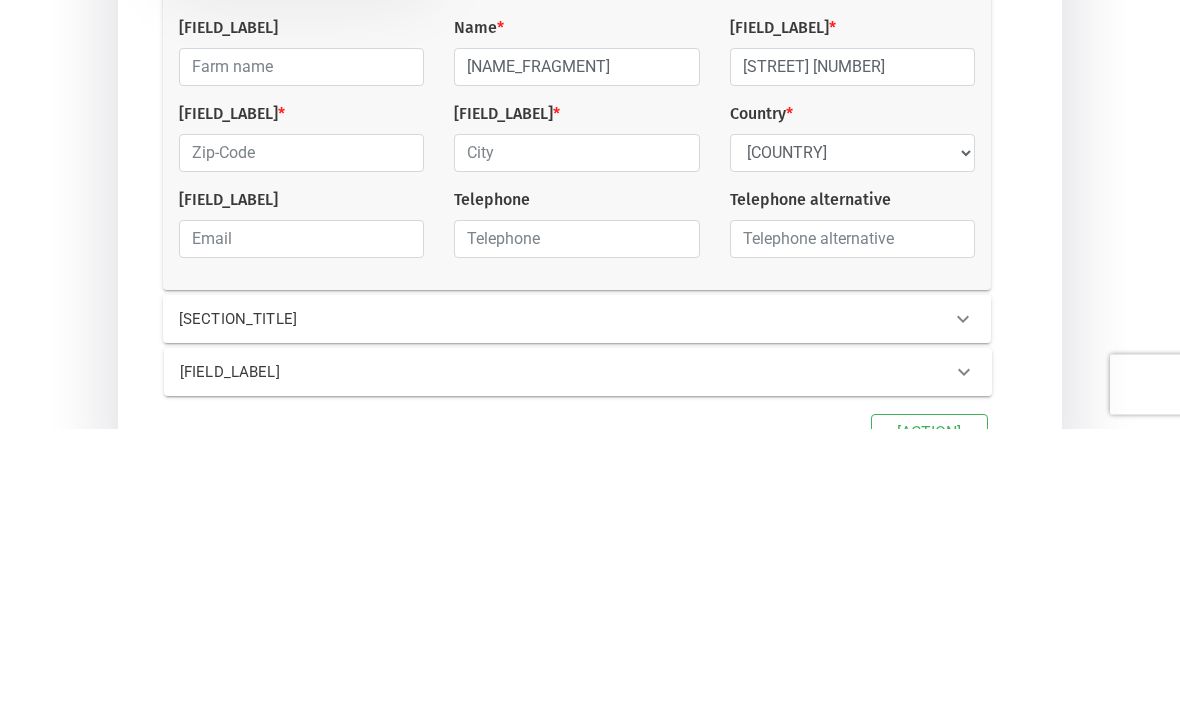click on "LG G Farm name Name * Mang Street * Klandorfs Bergstraße Zip-Code * City * Country * Select Country Afghanistan Åland Islands Albania Algeria American Samoa Andorra Angola Anguilla Antarctica Antigua and Barbuda Argentina Armenia Aruba Australia Austria Azerbaijan Bahamas Bahrain Bangladesh Barbados Belarus Belgium Belize Benin Bermuda Bhutan Bolivia, Plurinational State of Bonaire, Sint Eustatius and Saba Bosnia and Herzegovina Botswana Bouvet Island Brazil British Indian Ocean Territory Brunei Darussalam Bulgaria Burkina Faso Burundi Cambodia Cameroon Canada Cape Verde Cayman Islands Central African Republic Chad Chile China Christmas Island Cocos (Keeling) Islands Colombia Comoros Congo Congo, the Democratic Republic of the Cook Islands Costa Rica Côte d'Ivoire Croatia Cuba Curaçao Cyprus Czech Republic Denmark Djibouti Dominica Dominican Republic Ecuador Egypt El Salvador Equatorial Guinea Fiji *" at bounding box center [590, 382] 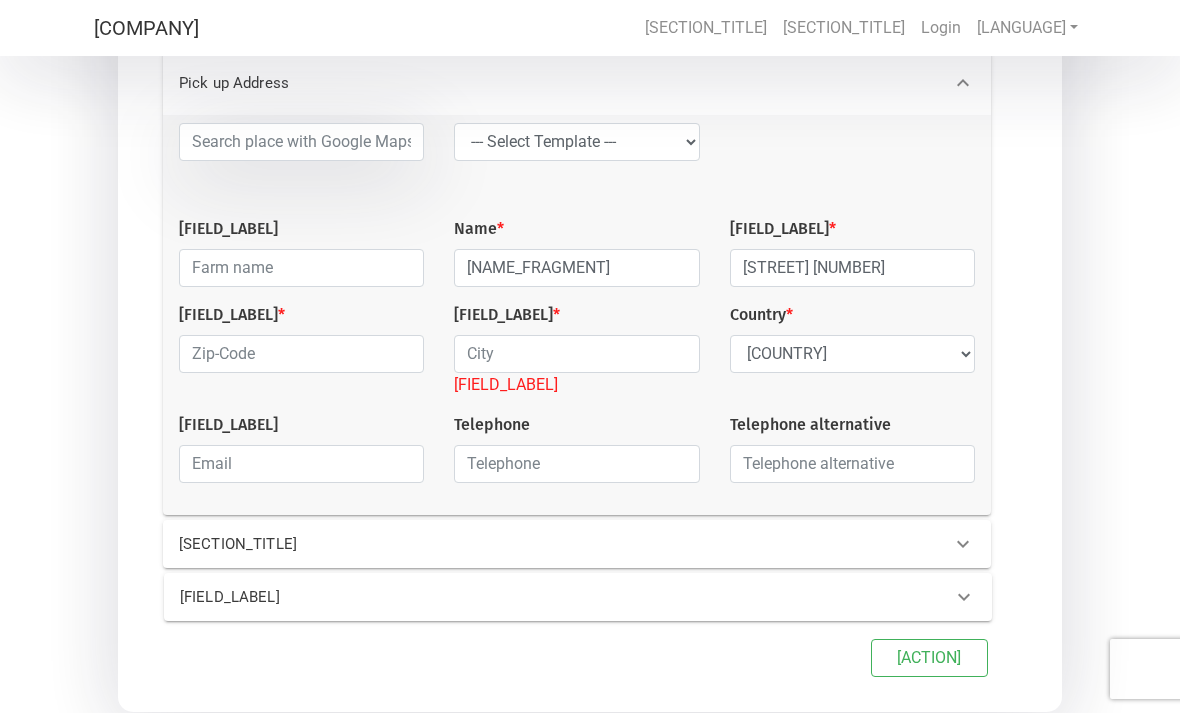 scroll, scrollTop: 406, scrollLeft: 0, axis: vertical 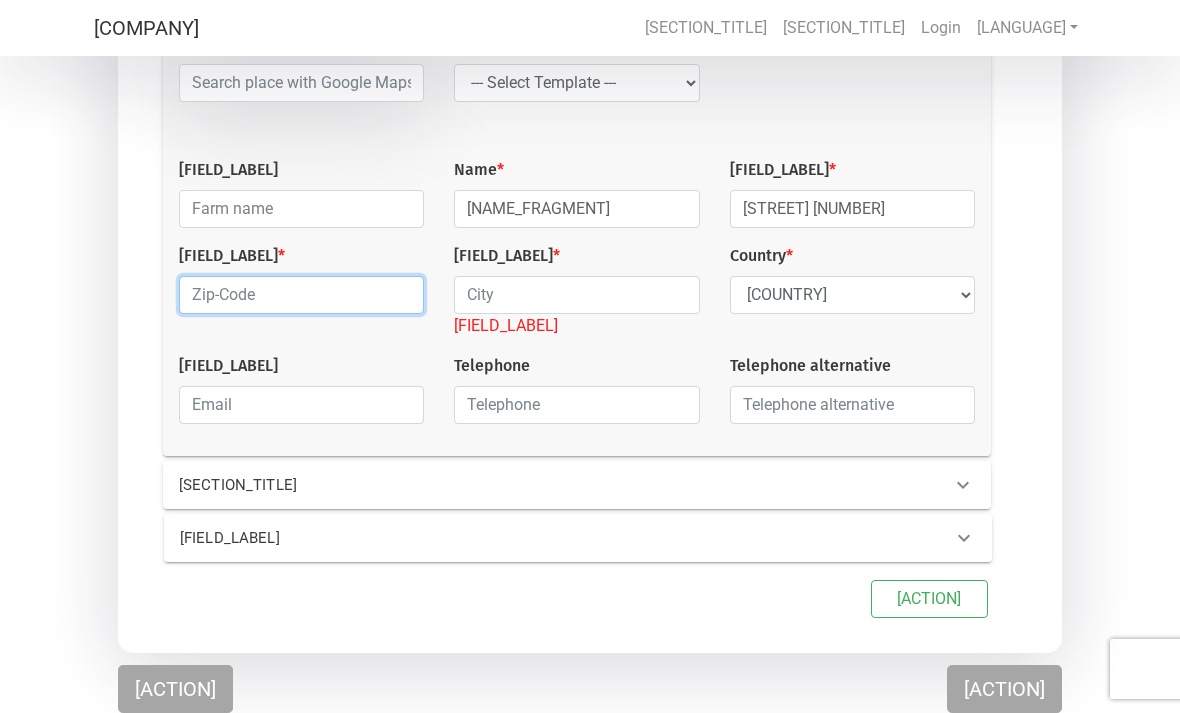click at bounding box center [301, 295] 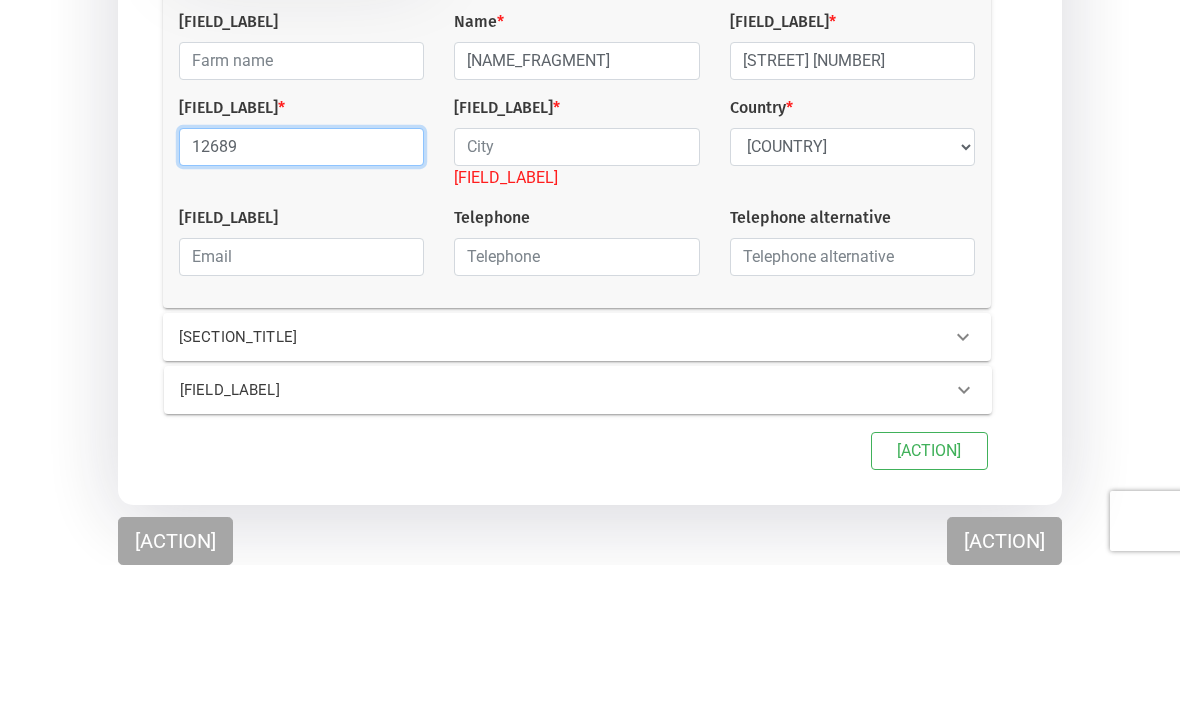 type on "12689" 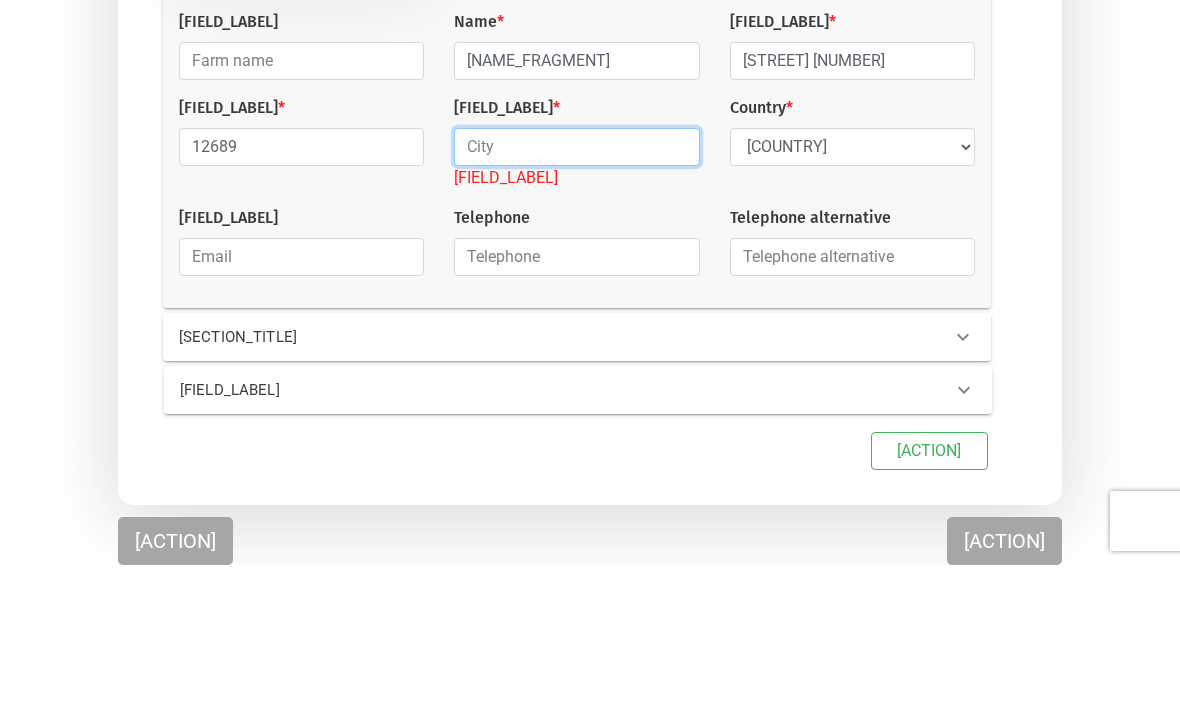 click at bounding box center (576, 295) 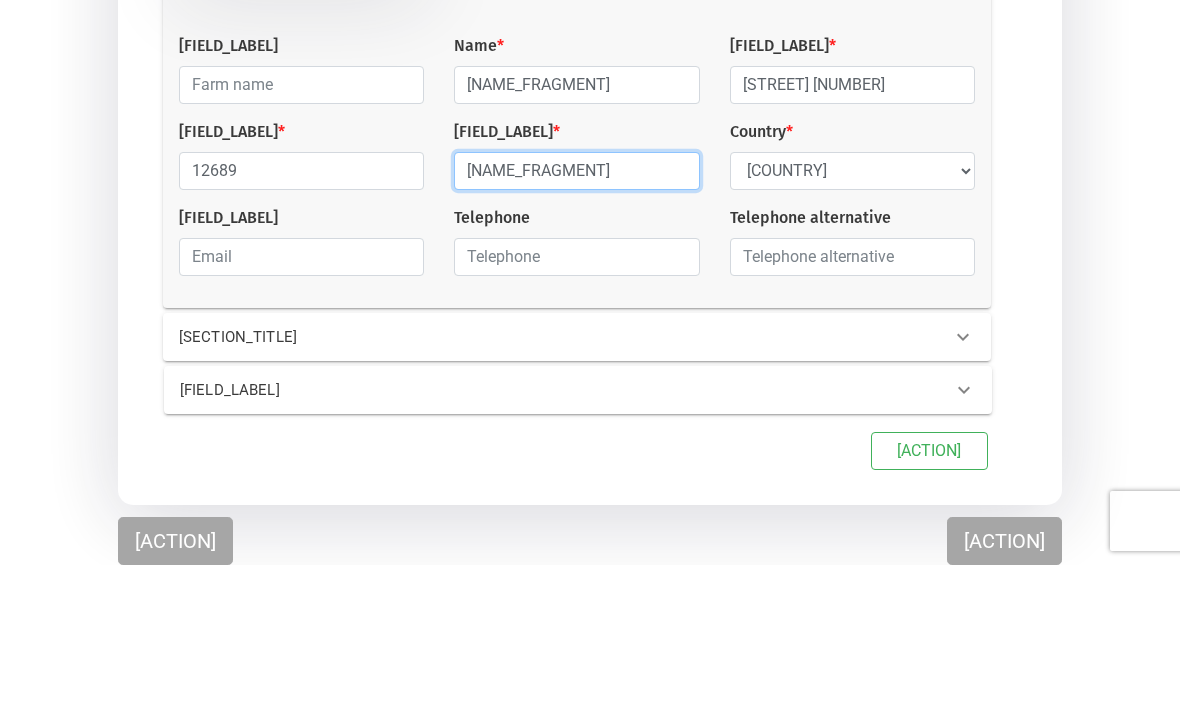 scroll, scrollTop: 382, scrollLeft: 0, axis: vertical 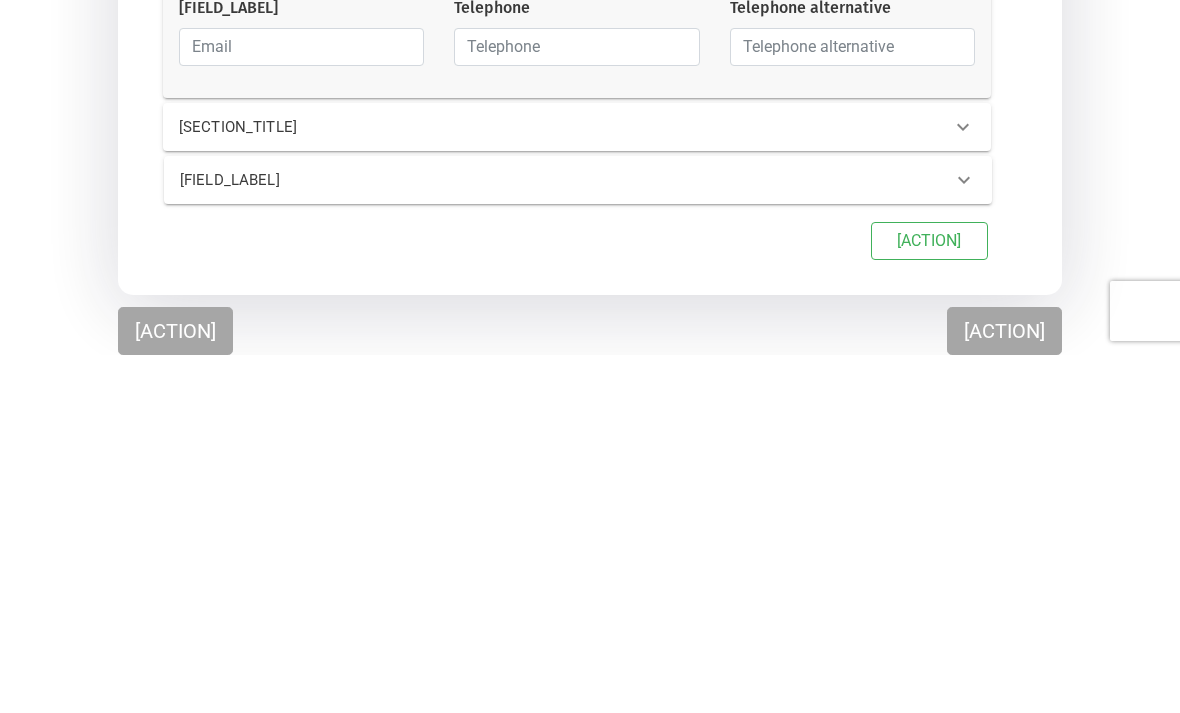 type on "[CITY_FRAGMENT]" 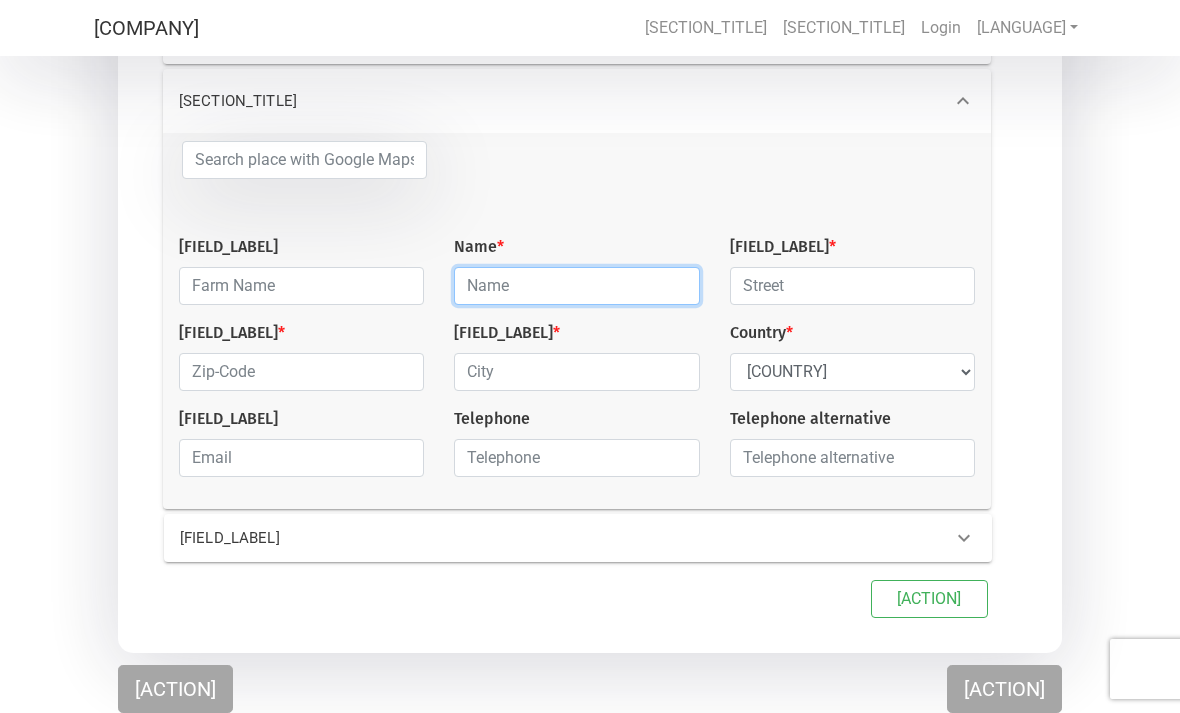 click at bounding box center (576, 286) 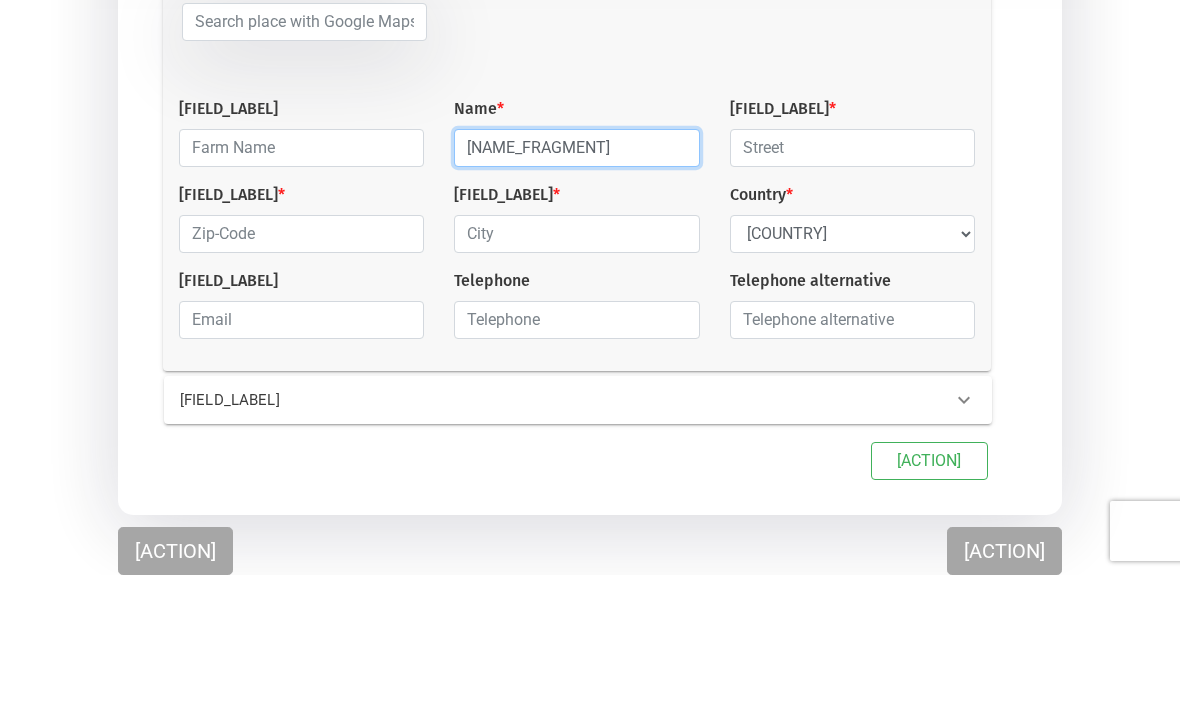 type on "[NAME_FRAGMENT]" 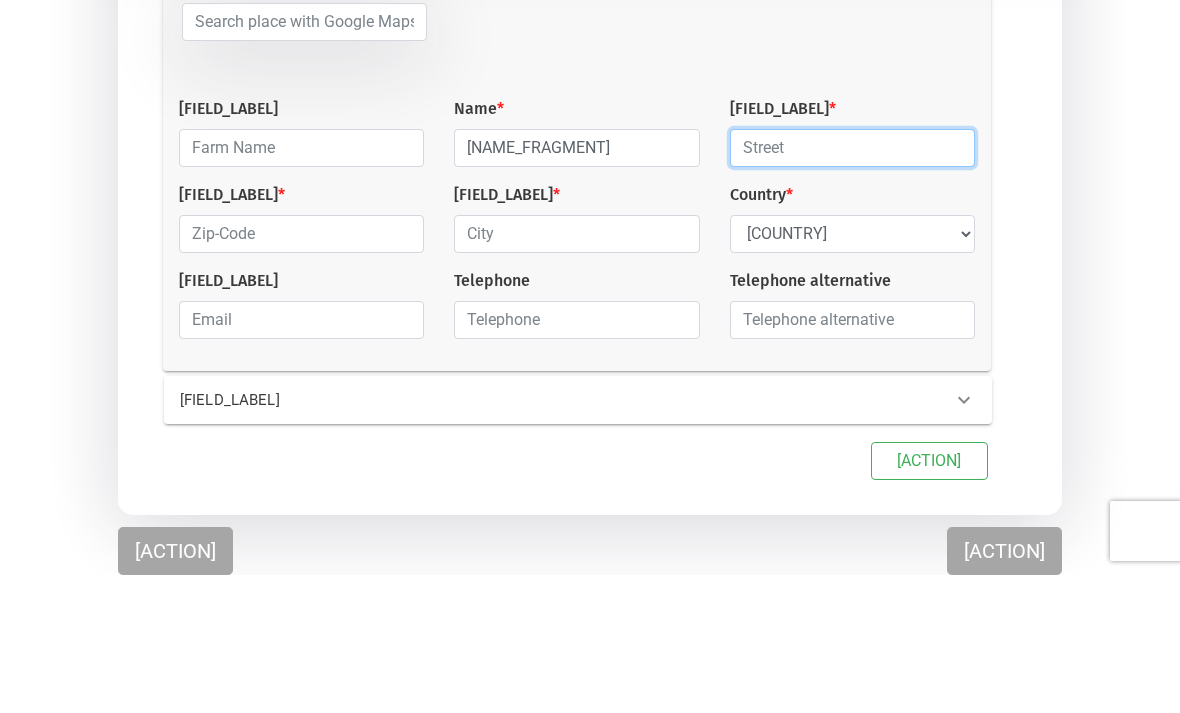 click at bounding box center [852, 286] 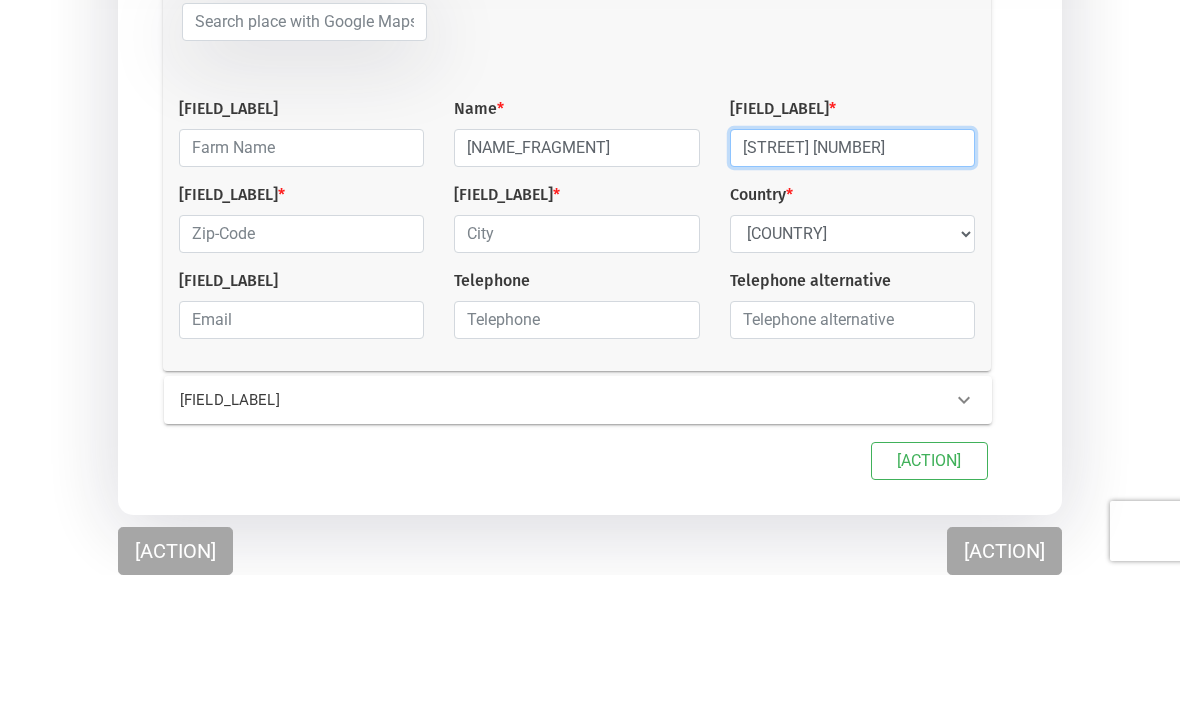 type on "[STREET] [NUMBER]" 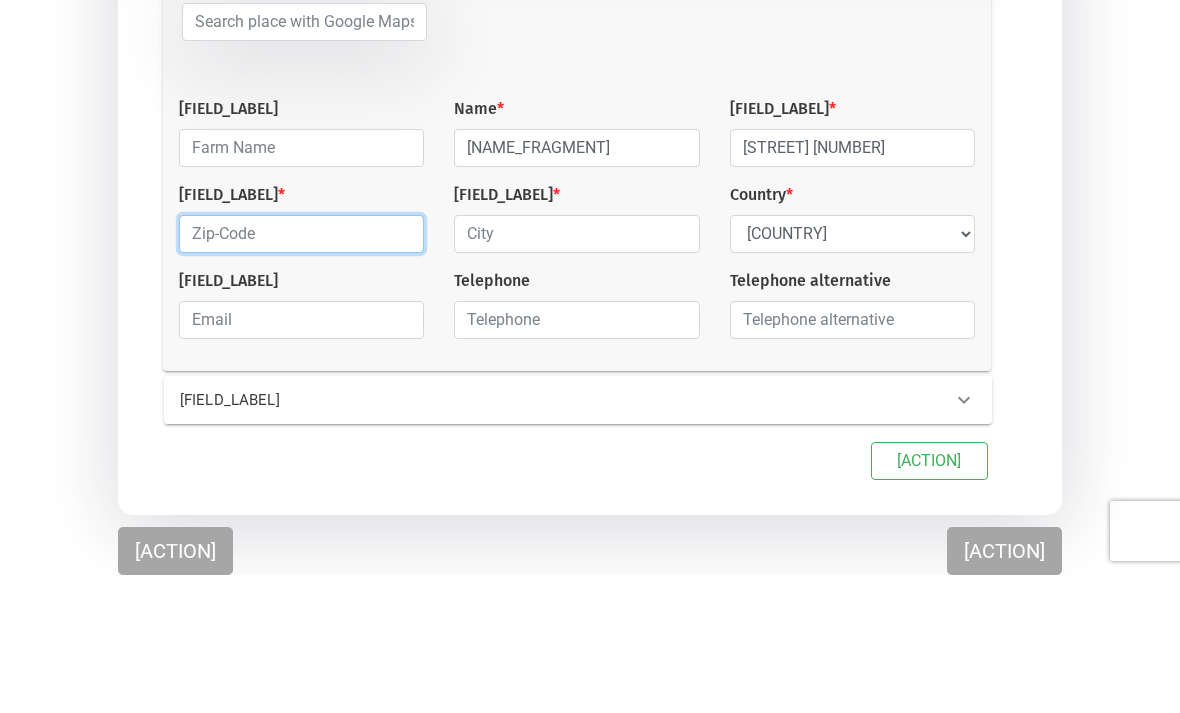 click at bounding box center (301, 372) 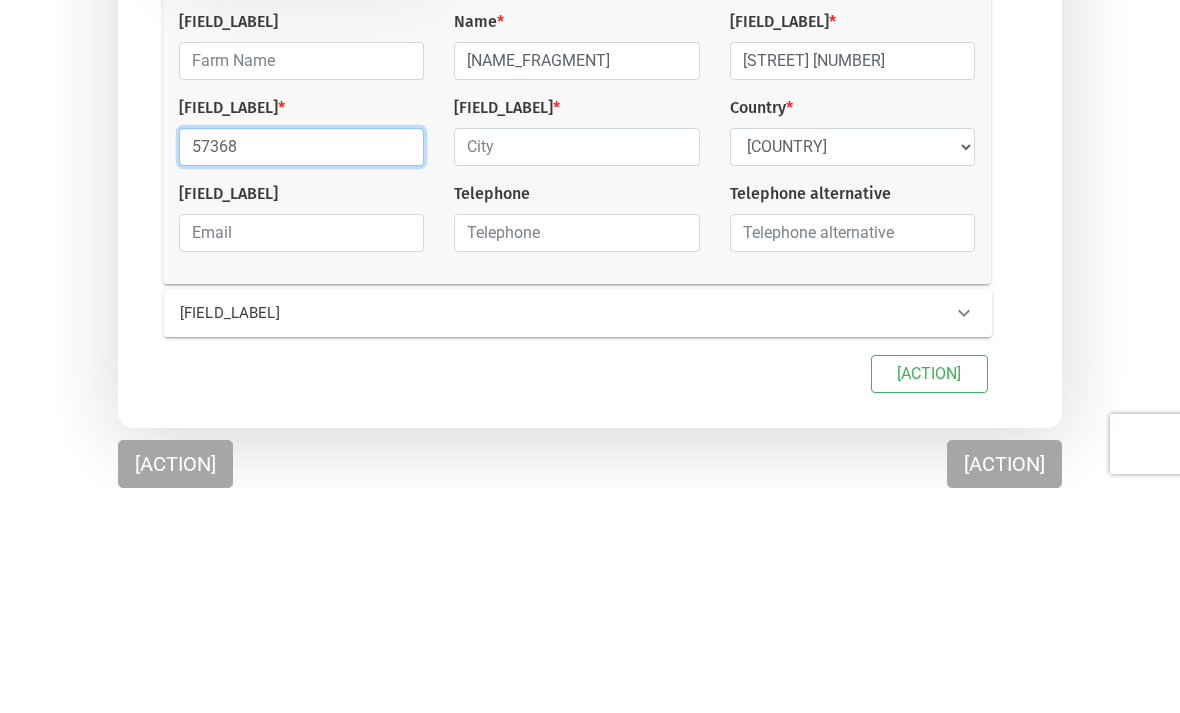 type on "57368" 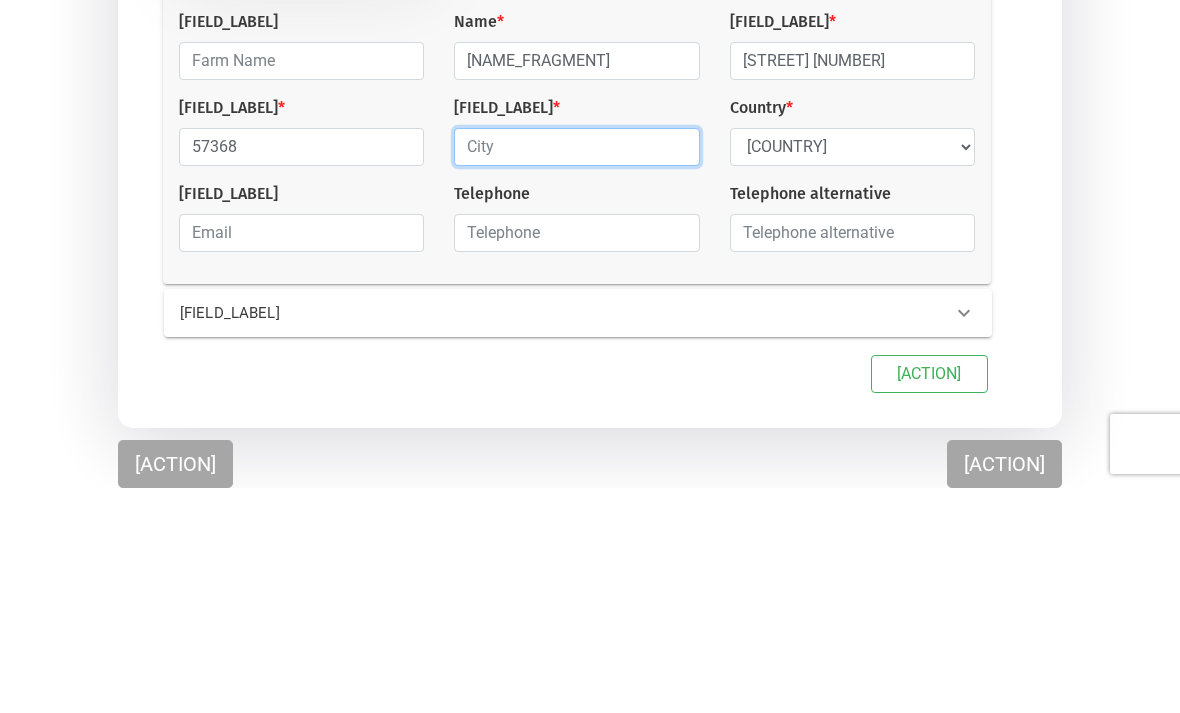 click at bounding box center [576, 372] 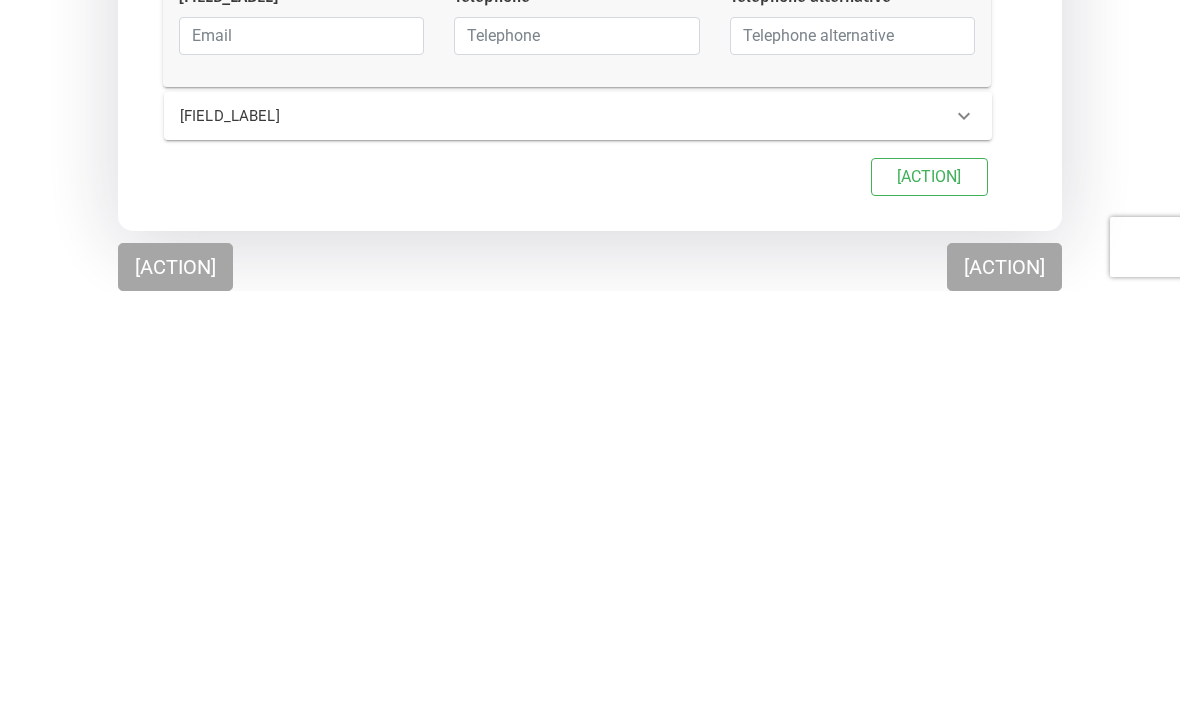 type on "[CITY]" 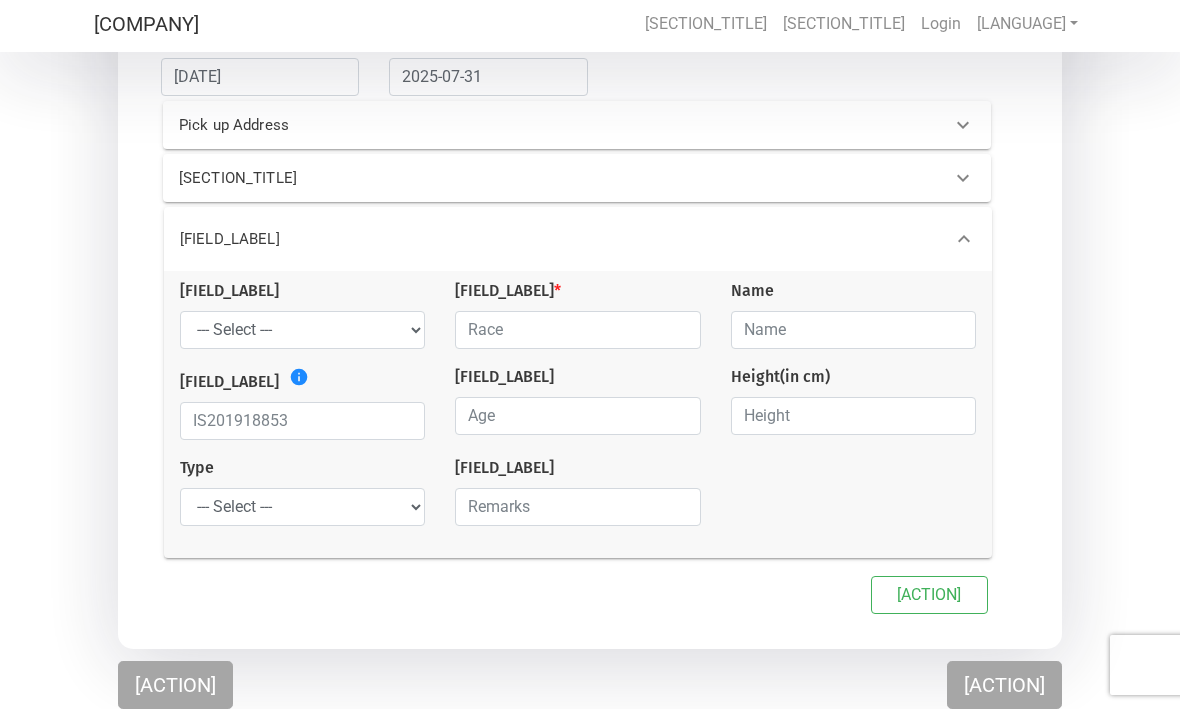scroll, scrollTop: 292, scrollLeft: 0, axis: vertical 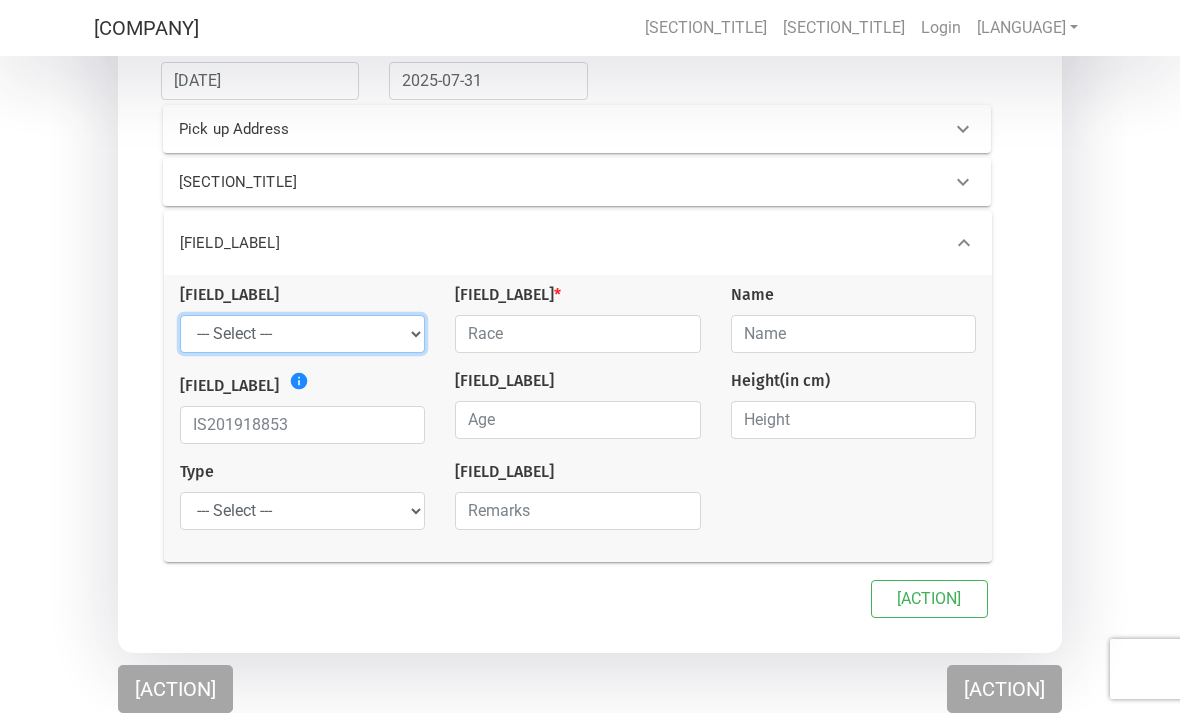 click on "--- Select --- Stallion Gelding Mare" at bounding box center [302, 334] 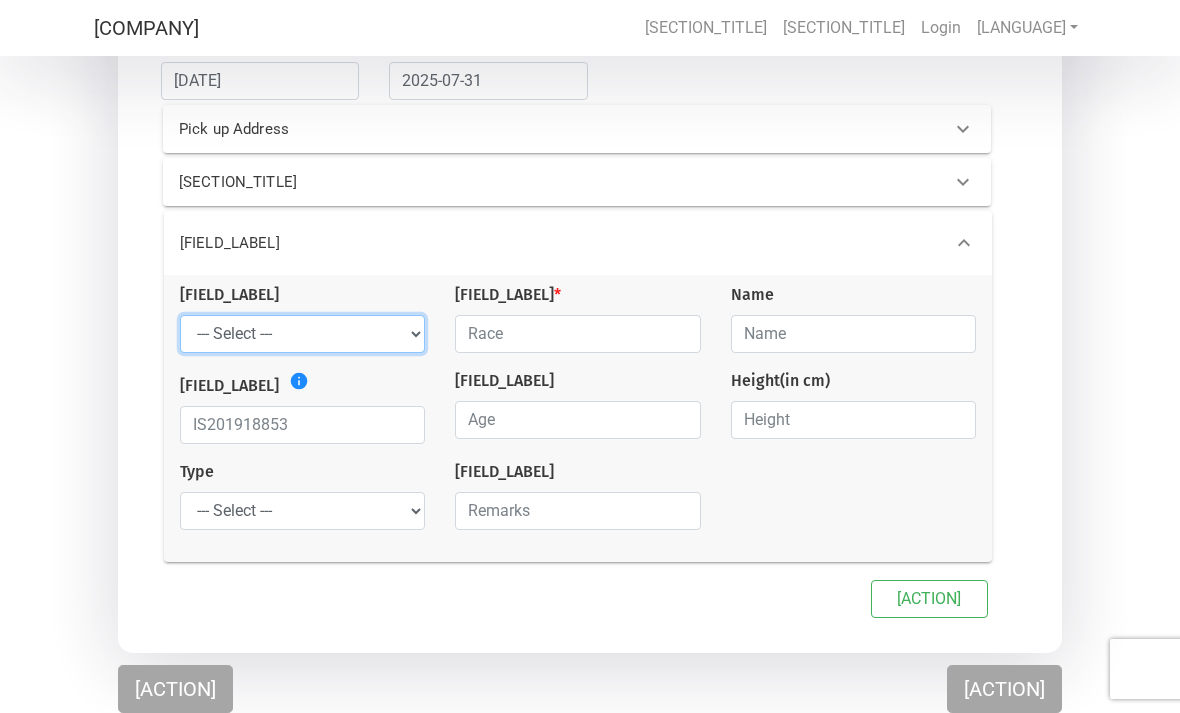 select on "mare" 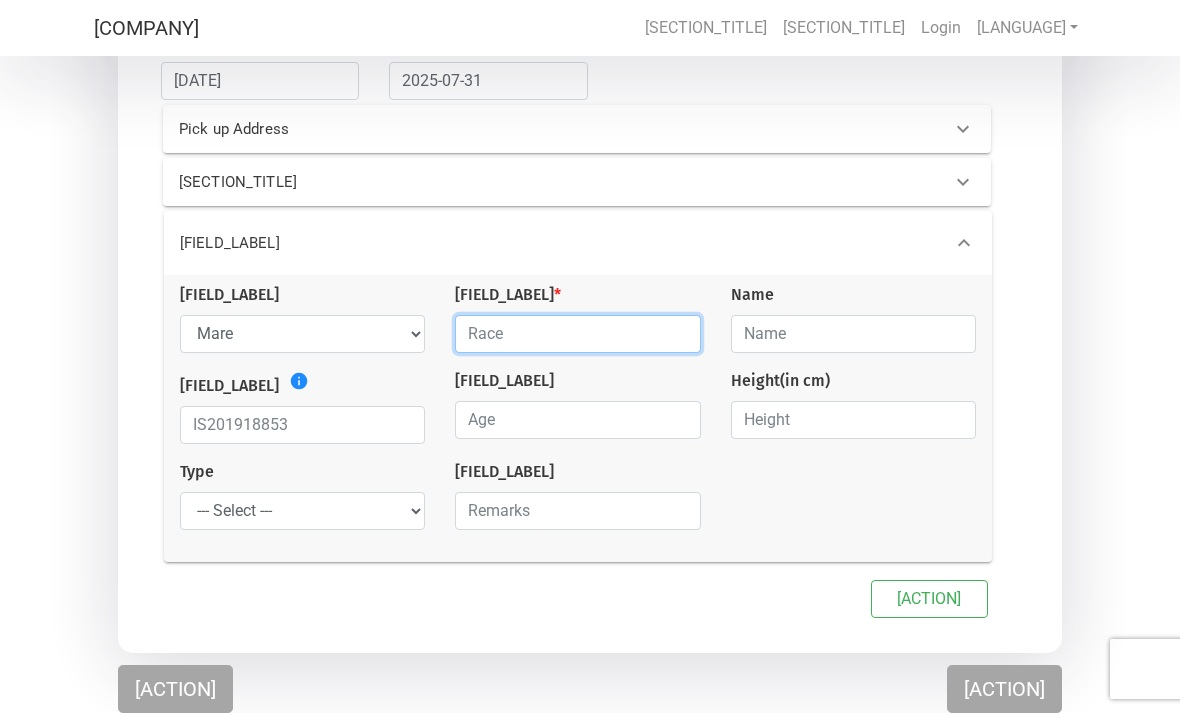 click at bounding box center [577, 334] 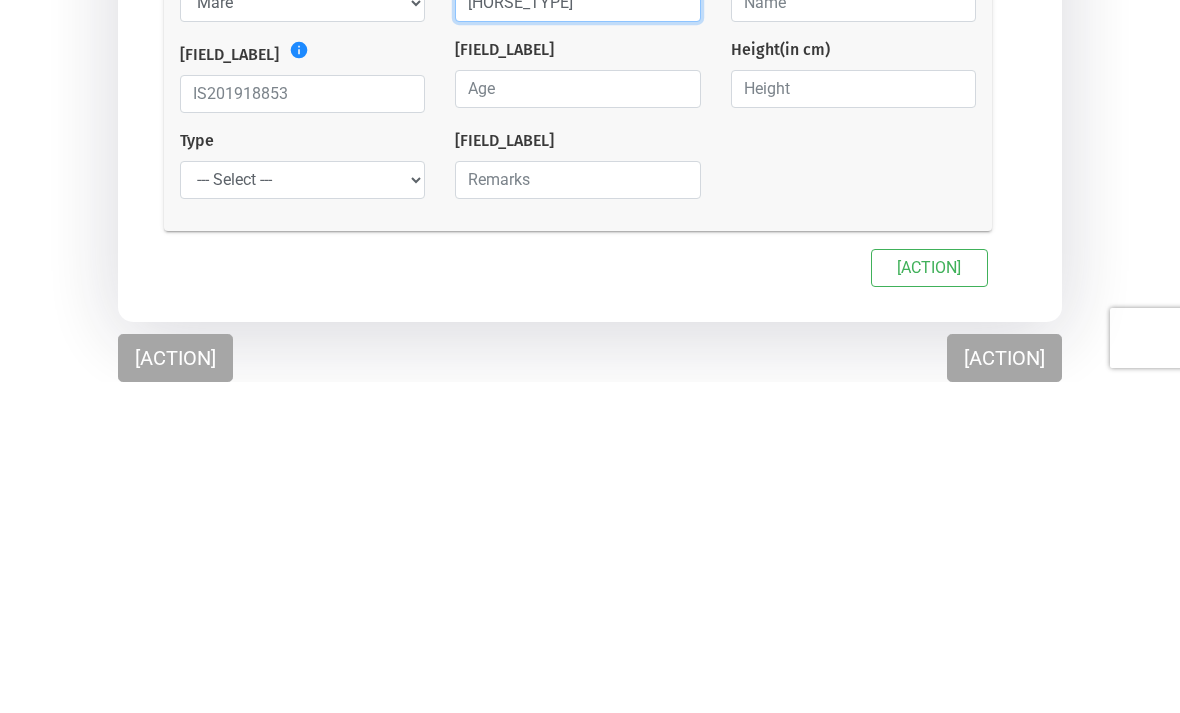 type on "[HORSE_TYPE]" 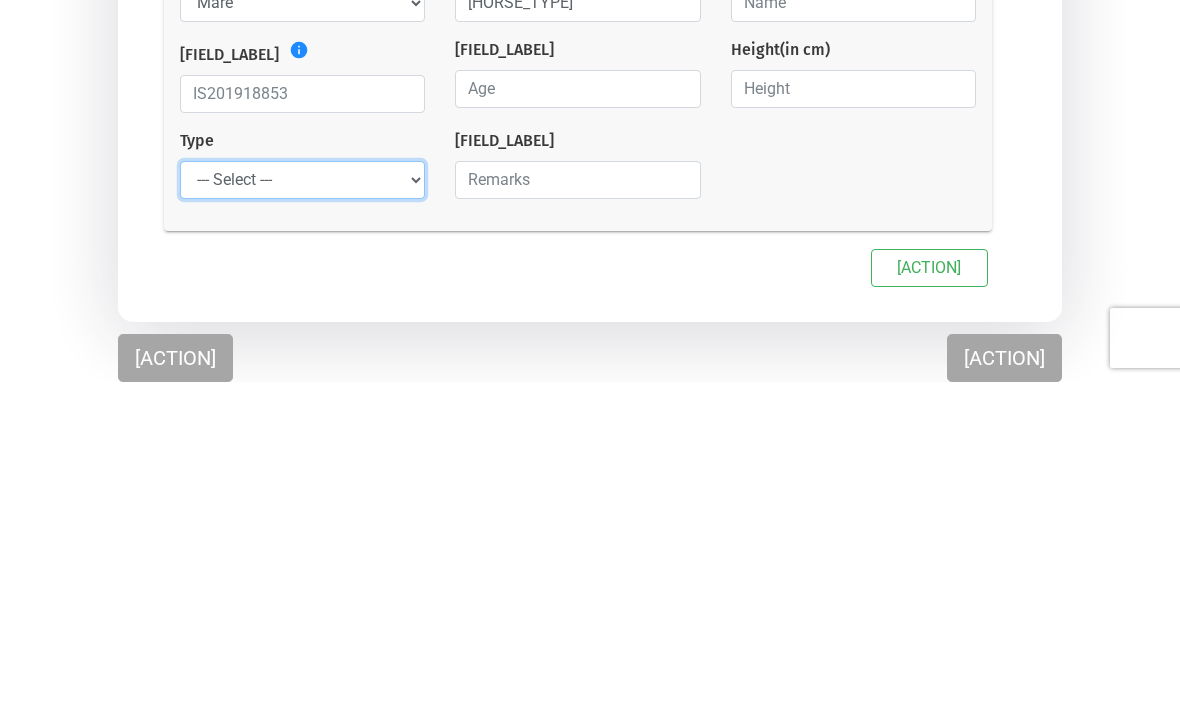 click on "--- Select --- [HORSE_TYPE] [HORSE_TYPE] [HORSE_TYPE] [HORSE_TYPE]" at bounding box center (302, 511) 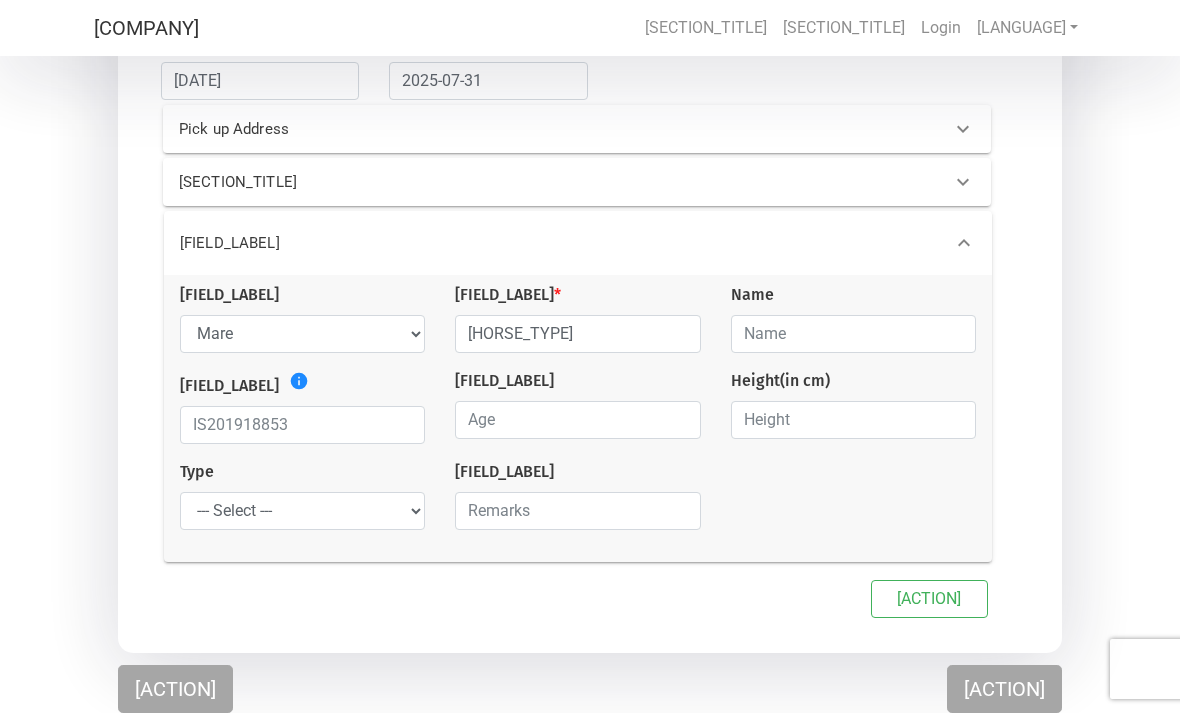 click on "[ACTION]" at bounding box center (1004, 689) 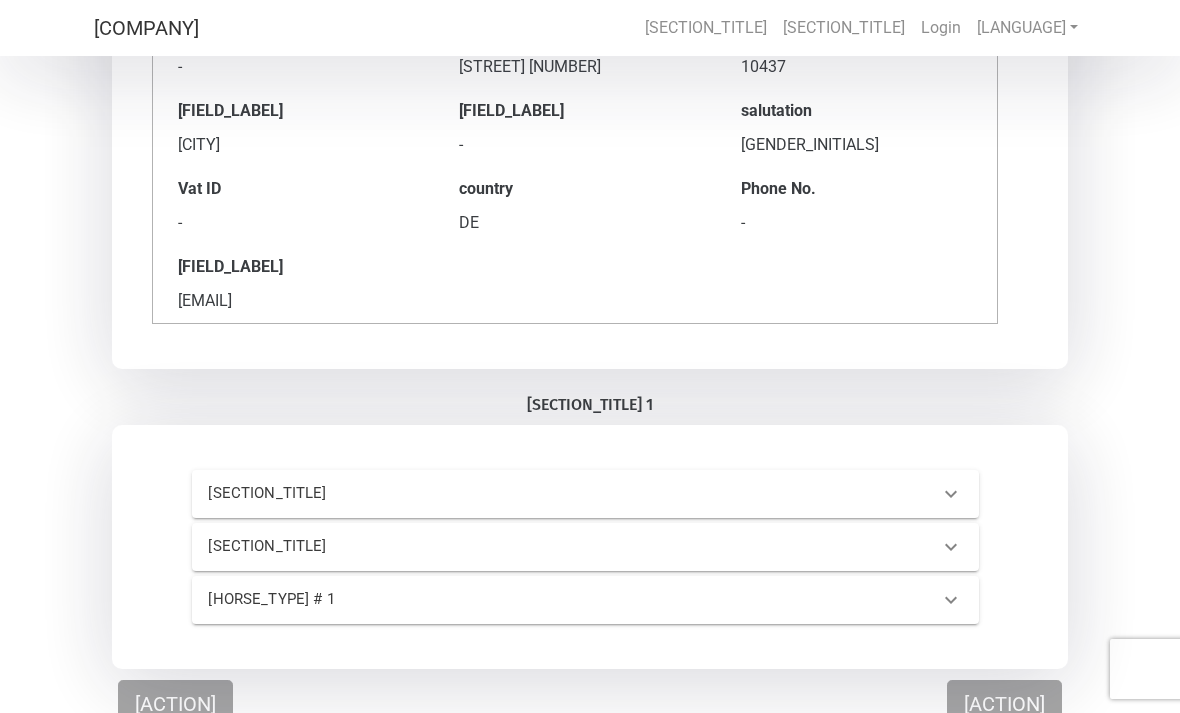 click on "[ACTION]" at bounding box center (1004, 704) 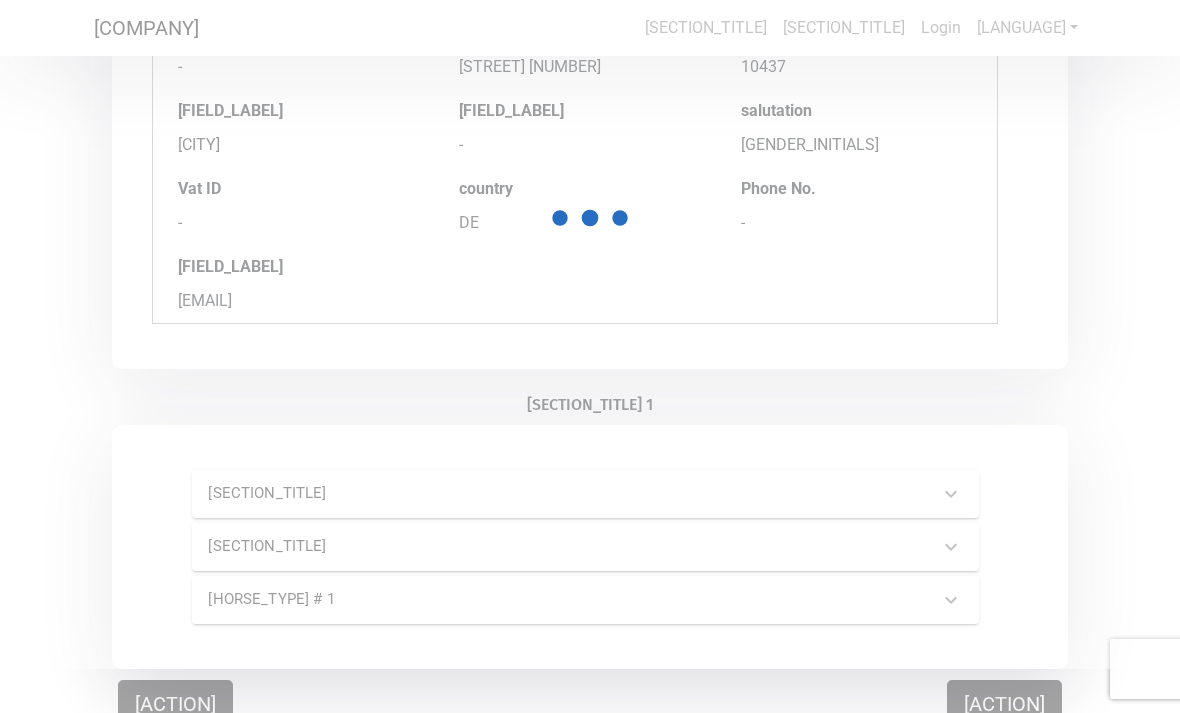 scroll, scrollTop: 64, scrollLeft: 0, axis: vertical 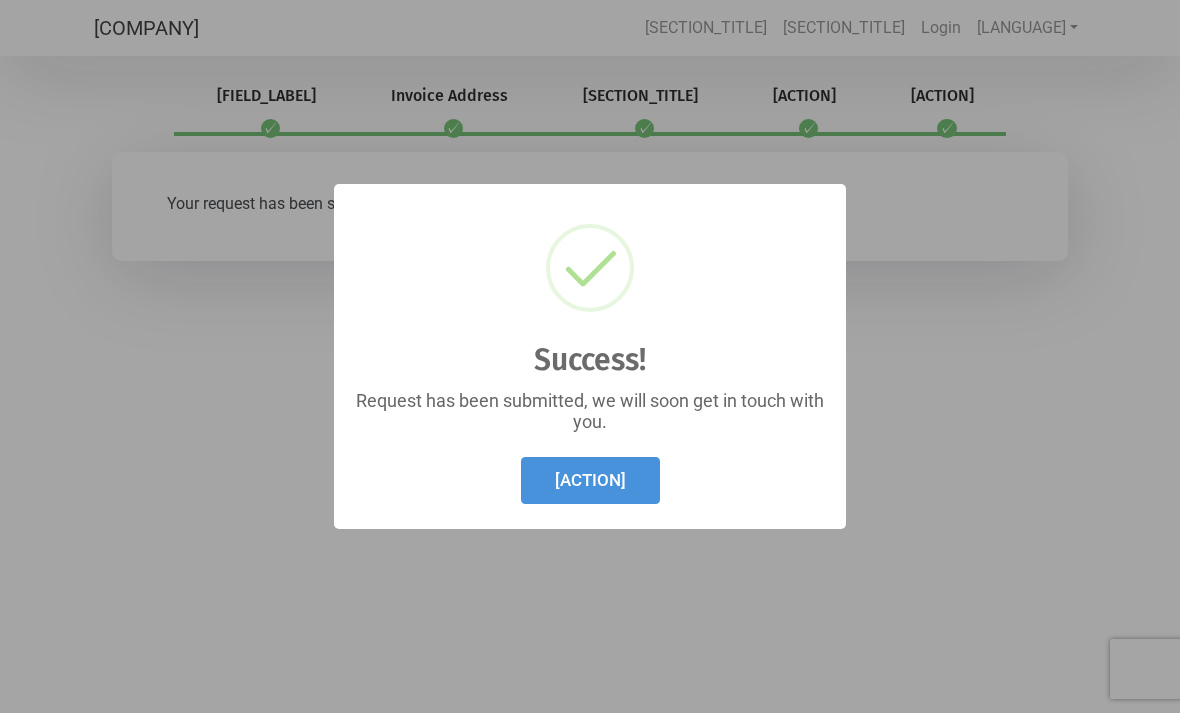 click on "[ACTION]" at bounding box center [590, 480] 